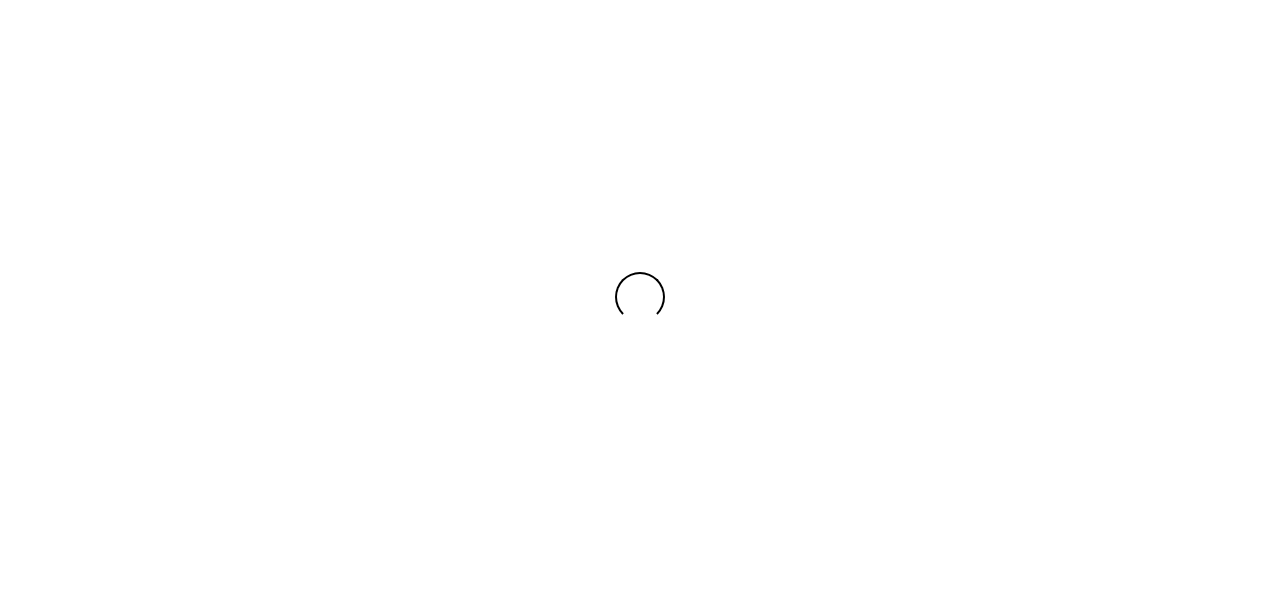 scroll, scrollTop: 0, scrollLeft: 0, axis: both 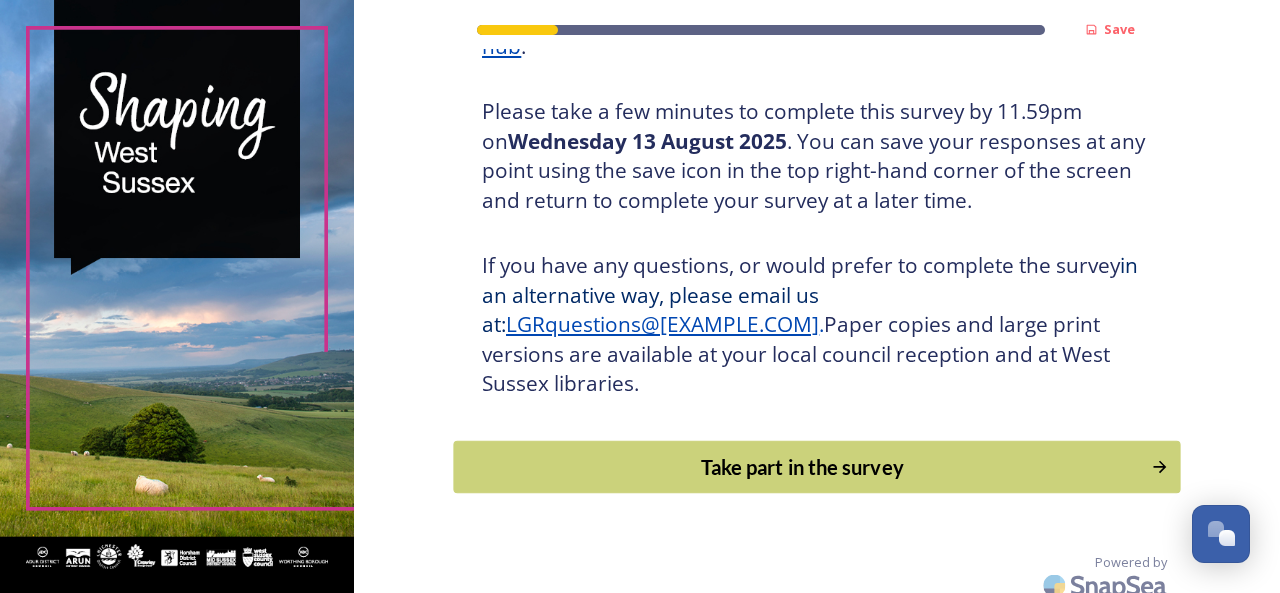 click on "Take part in the survey" at bounding box center [803, 467] 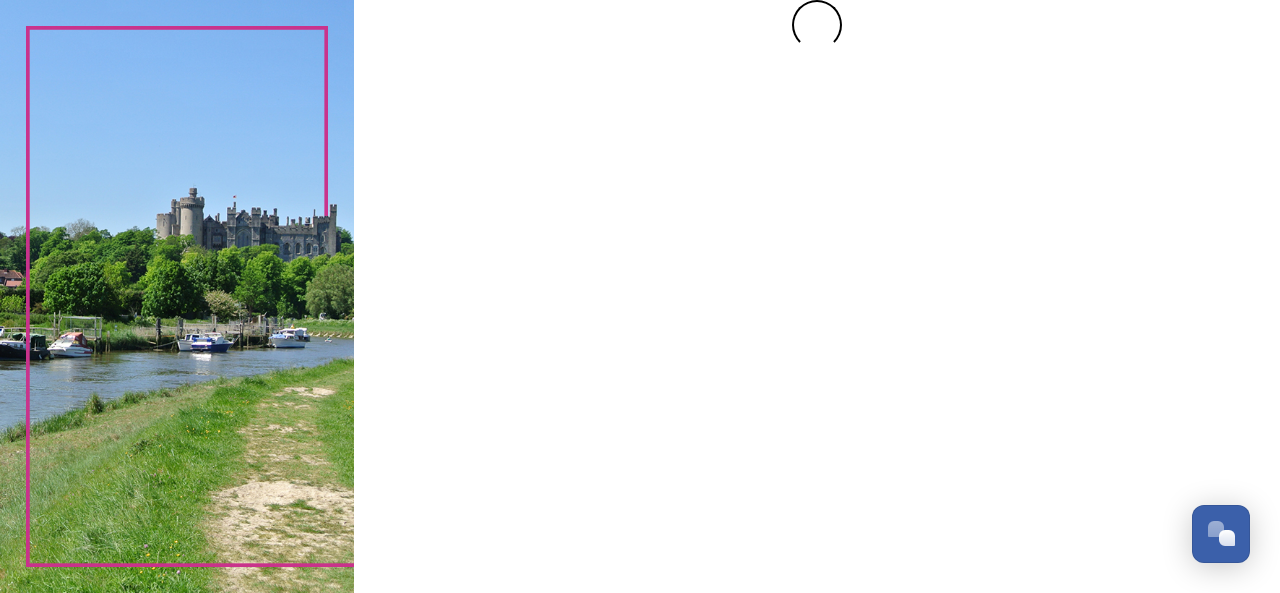 scroll, scrollTop: 0, scrollLeft: 0, axis: both 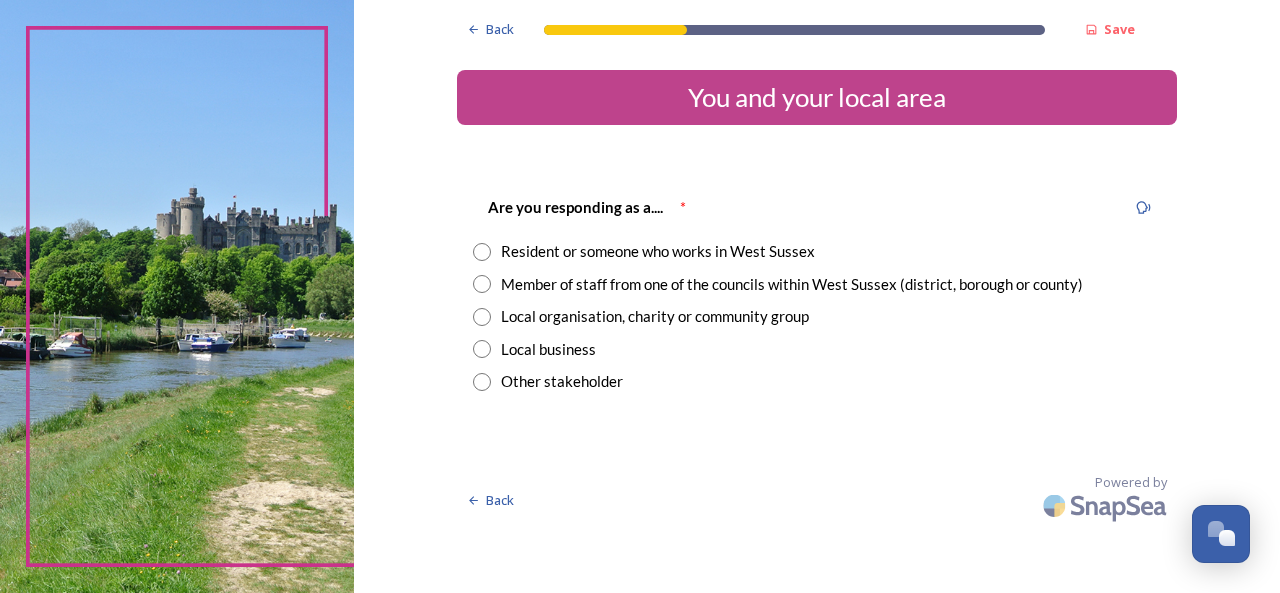 click at bounding box center (482, 284) 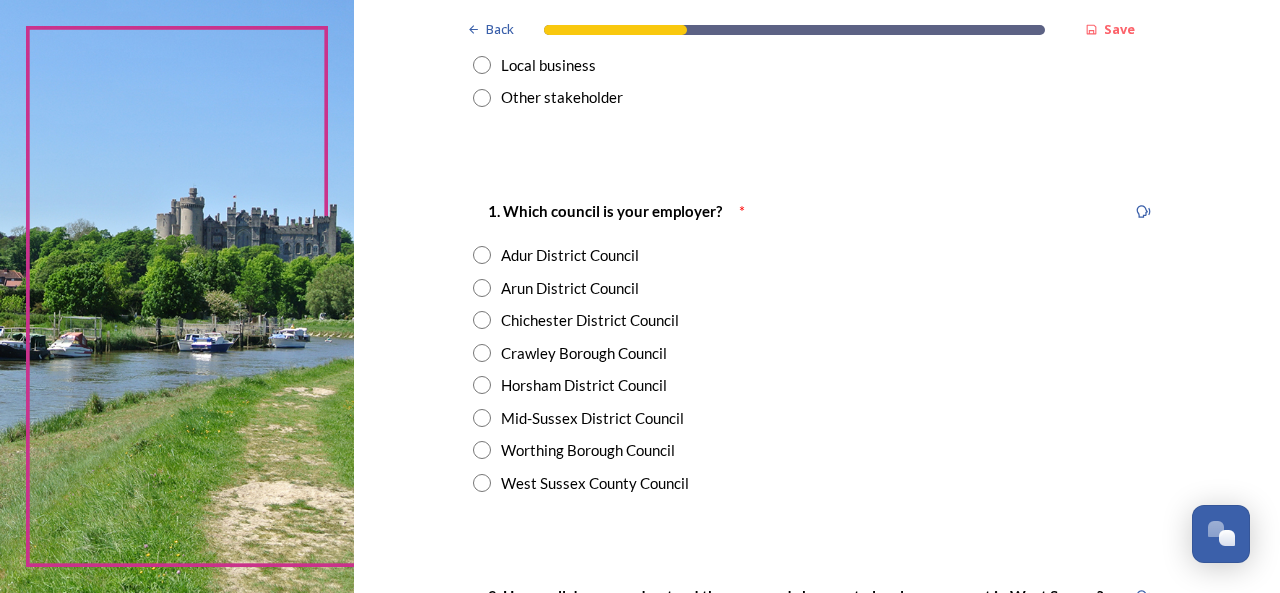 scroll, scrollTop: 306, scrollLeft: 0, axis: vertical 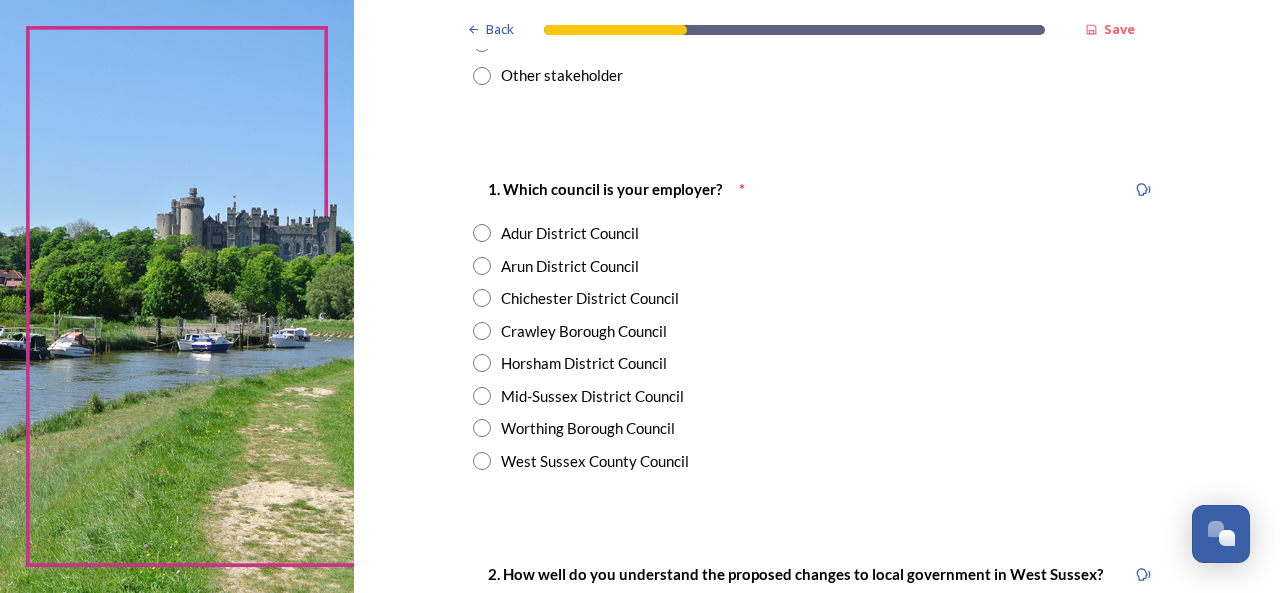 click at bounding box center (482, 428) 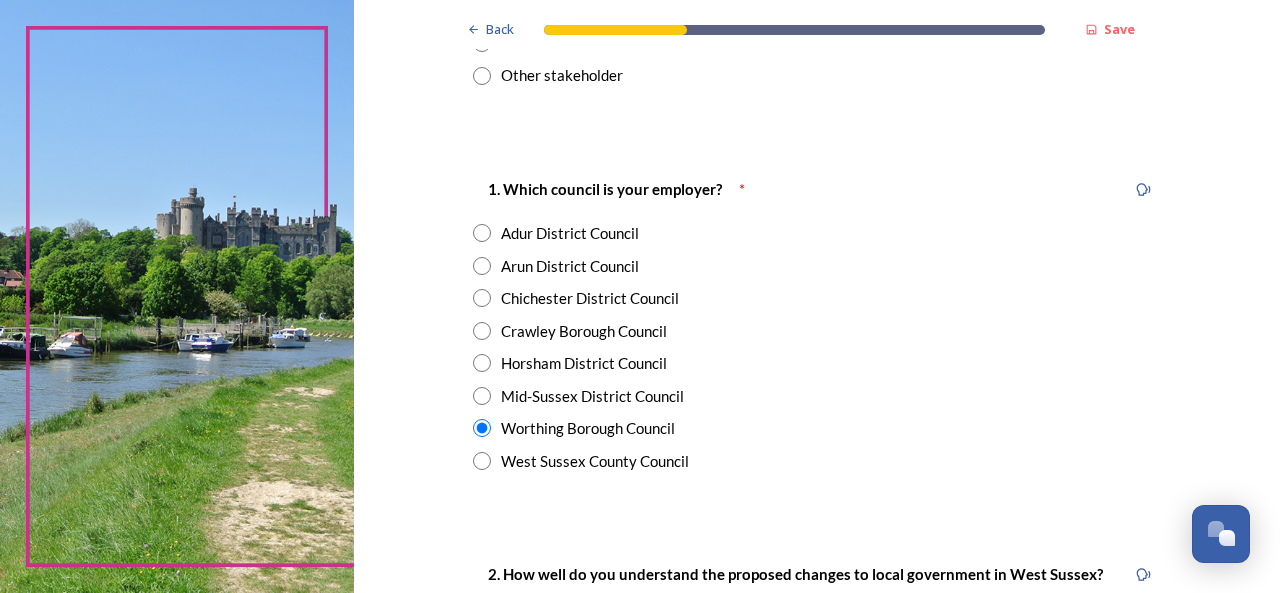 click at bounding box center (482, 233) 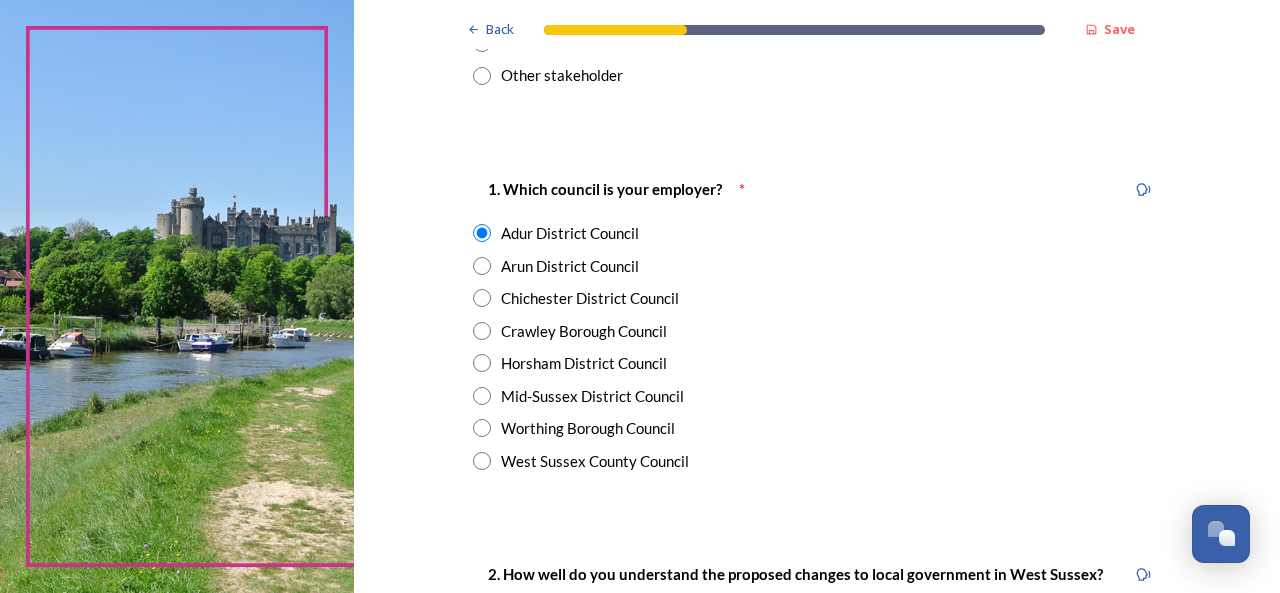 click at bounding box center (482, 428) 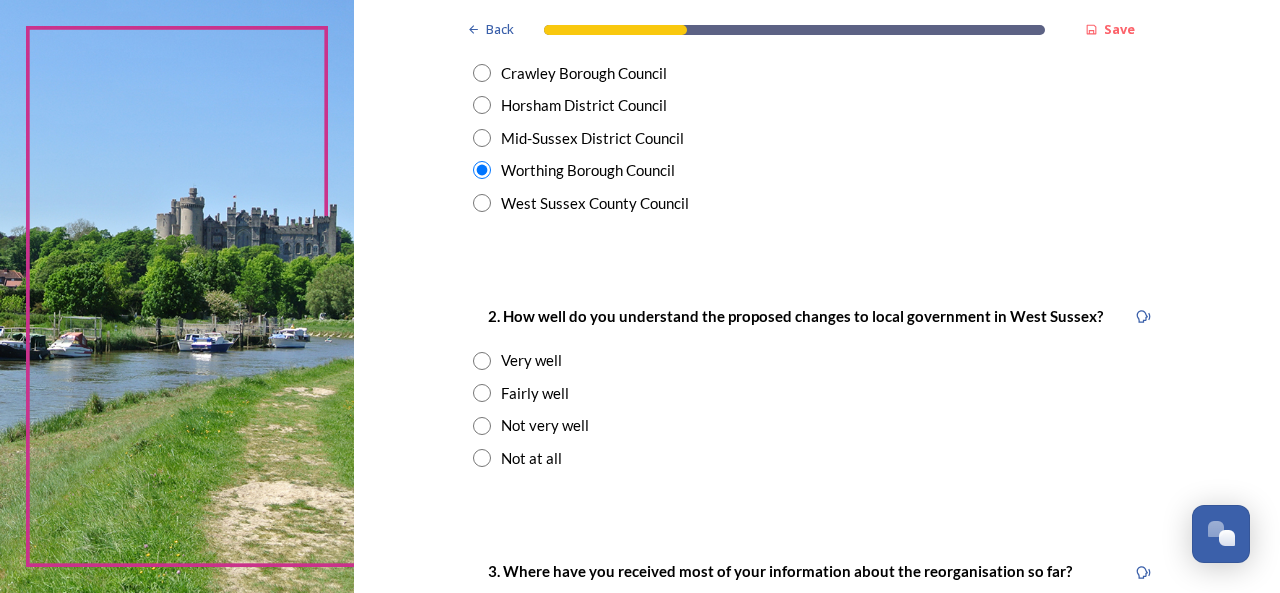 scroll, scrollTop: 568, scrollLeft: 0, axis: vertical 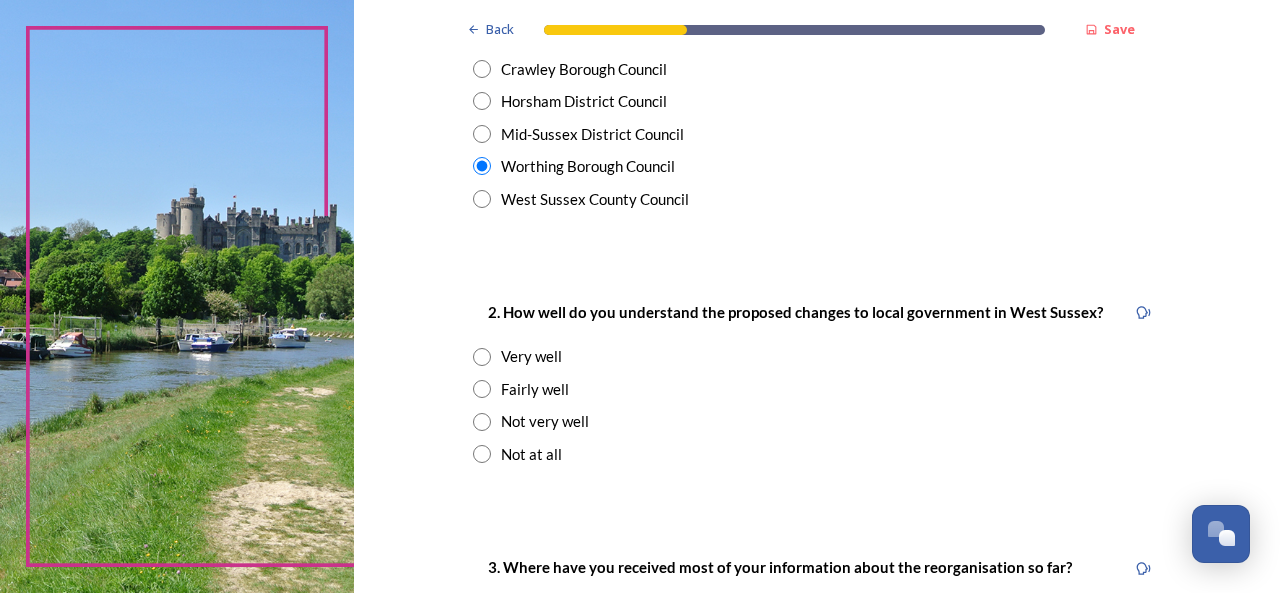click at bounding box center [482, 389] 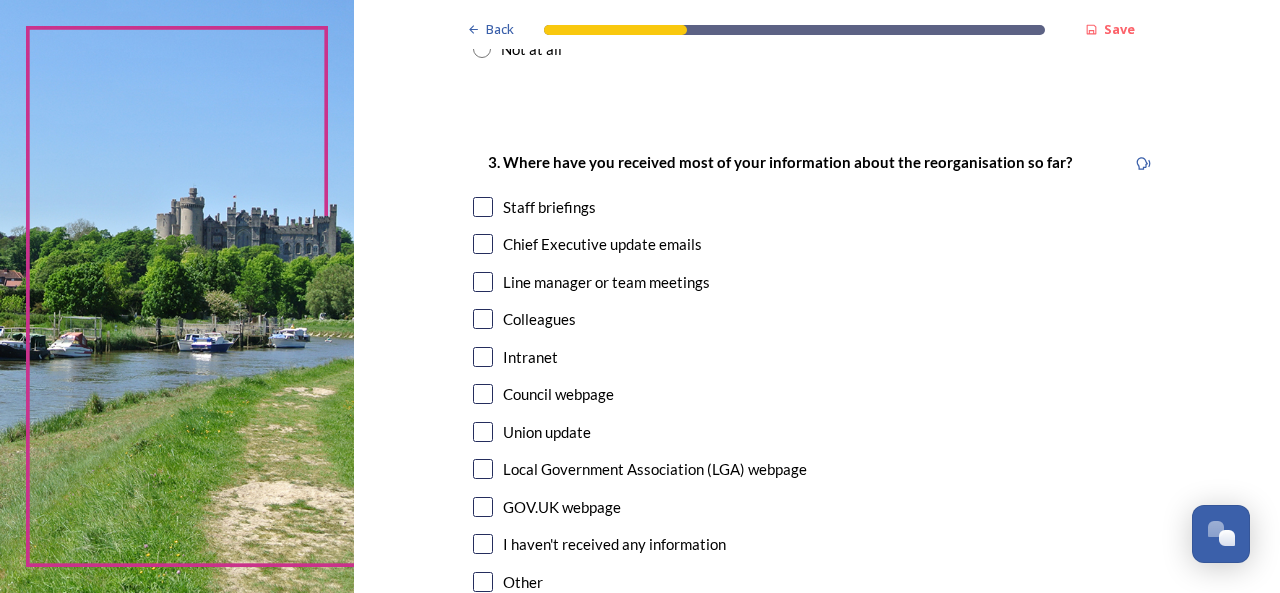 scroll, scrollTop: 975, scrollLeft: 0, axis: vertical 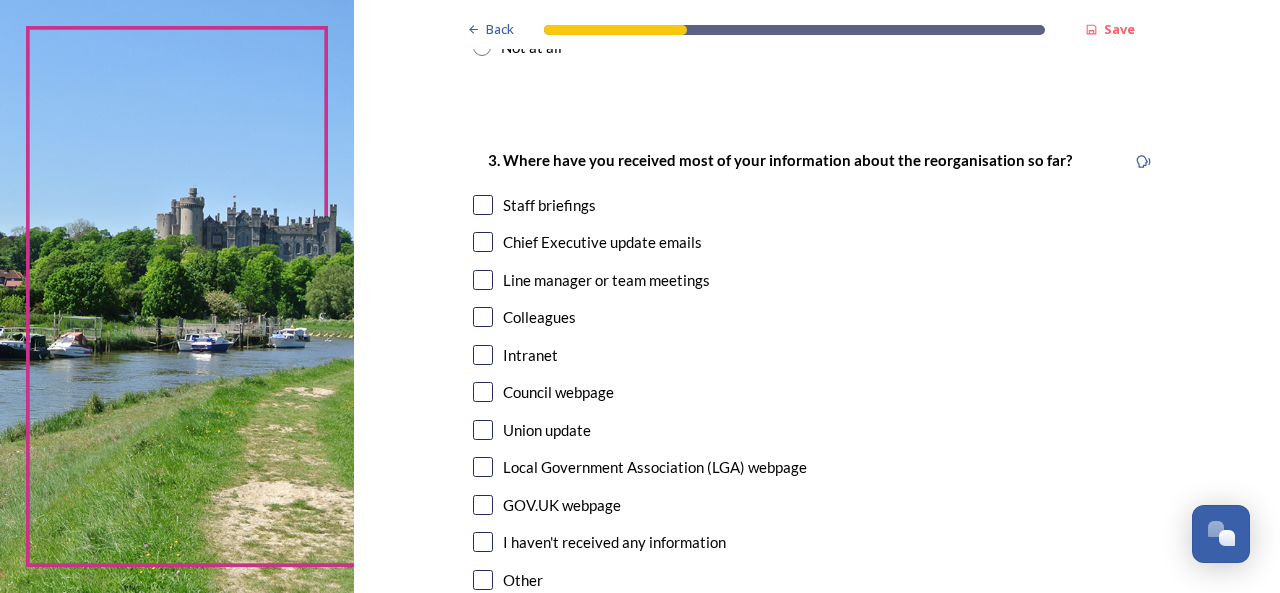 click at bounding box center [483, 205] 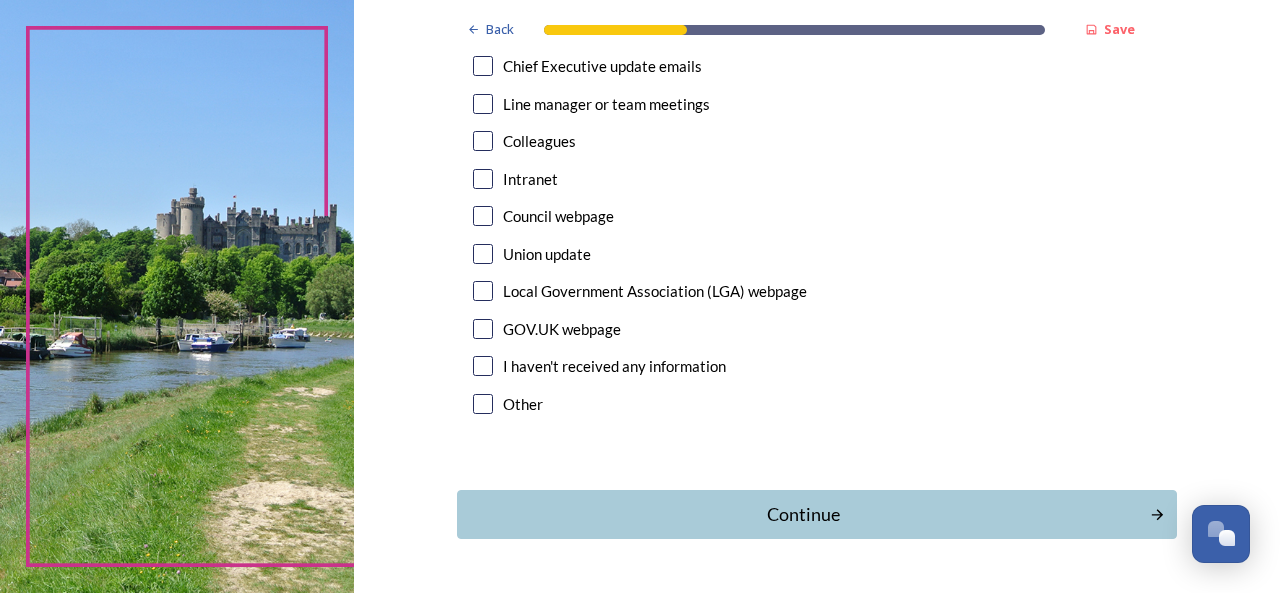 scroll, scrollTop: 1212, scrollLeft: 0, axis: vertical 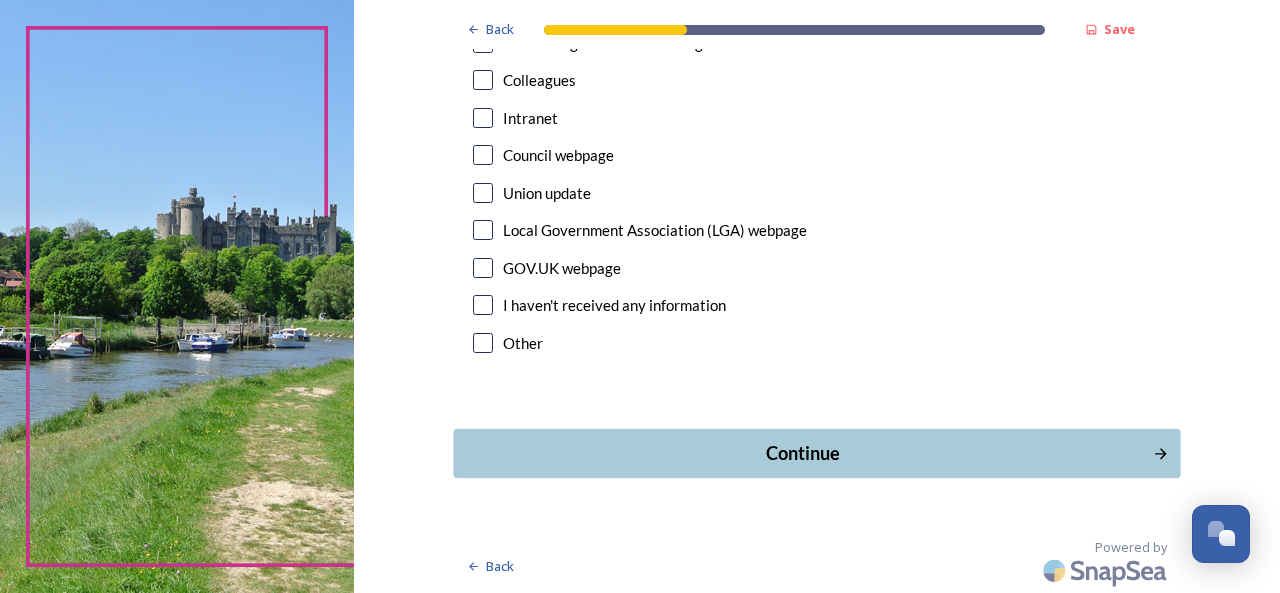 click on "Continue" at bounding box center (803, 453) 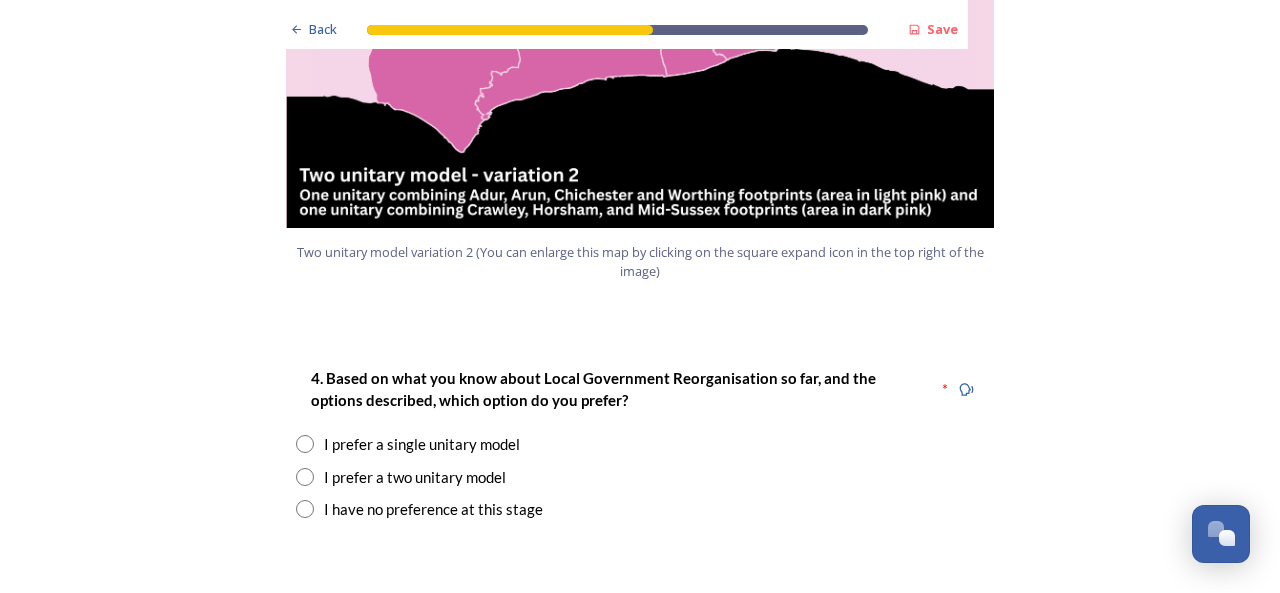 scroll, scrollTop: 2394, scrollLeft: 0, axis: vertical 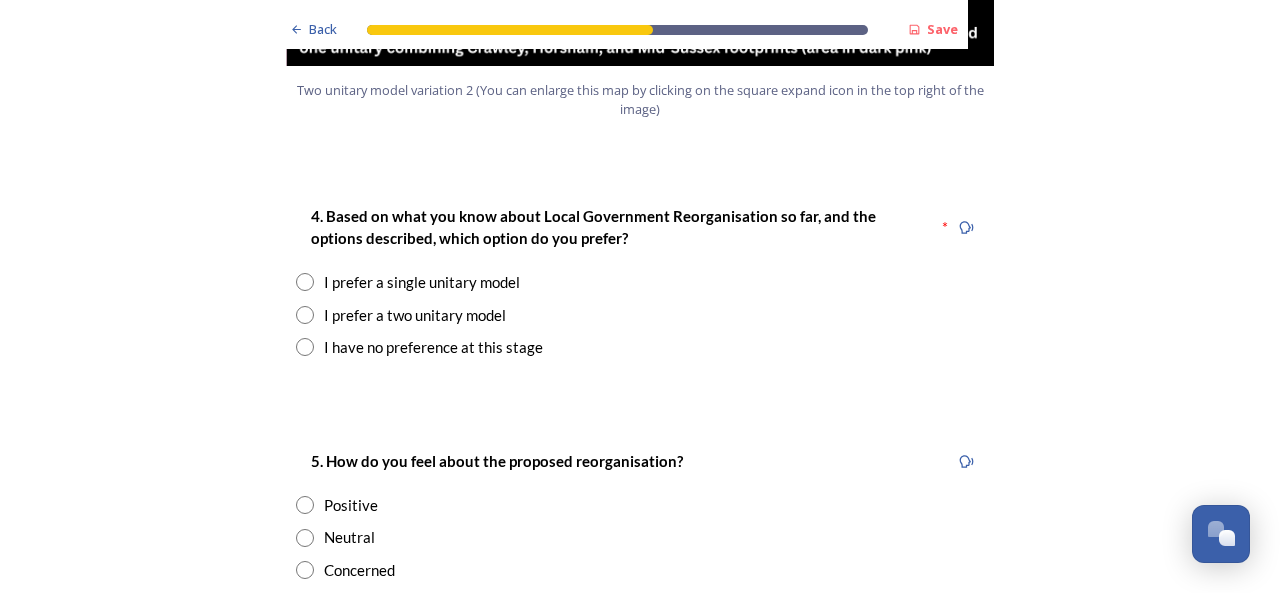 click at bounding box center (305, 315) 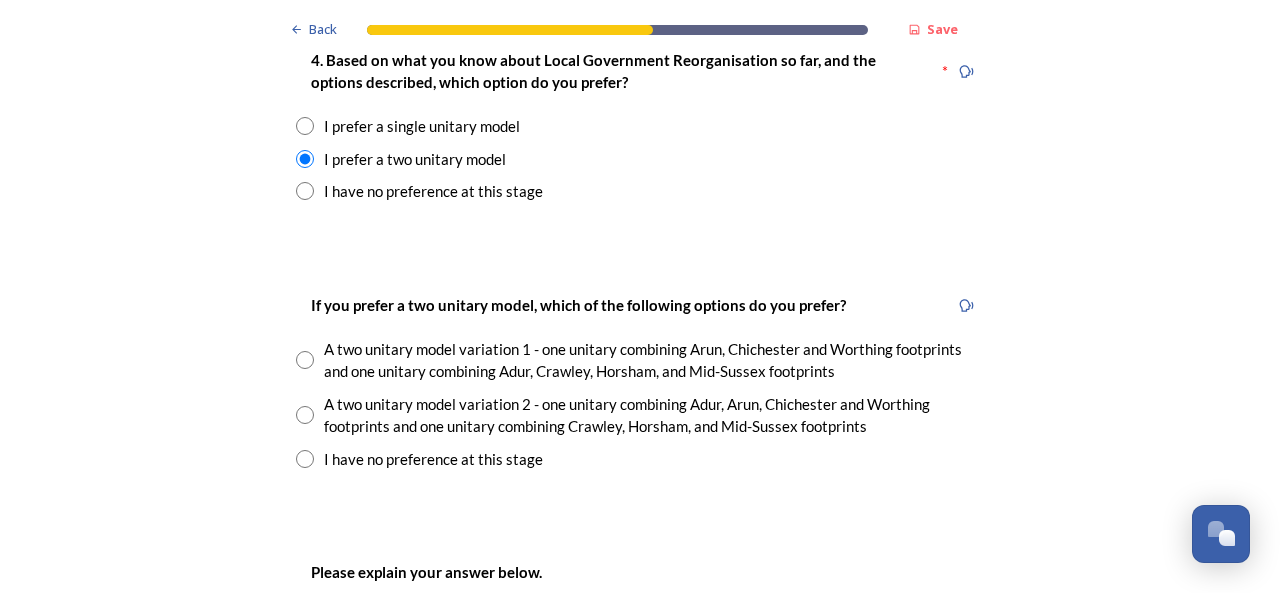 scroll, scrollTop: 2698, scrollLeft: 0, axis: vertical 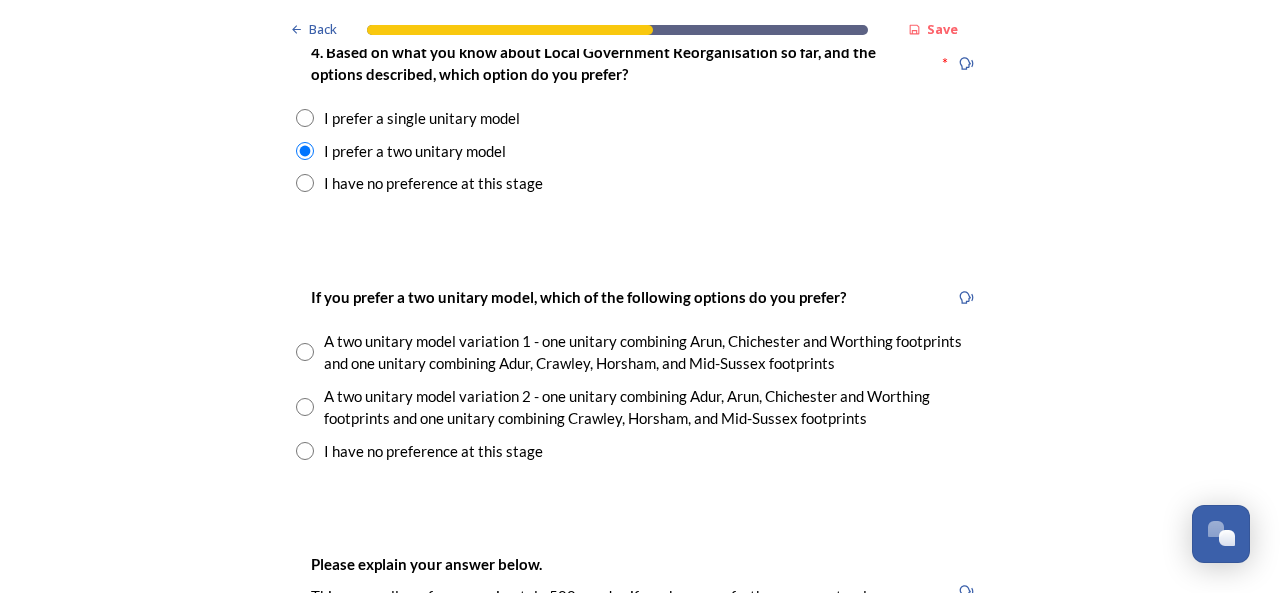 click at bounding box center [305, 352] 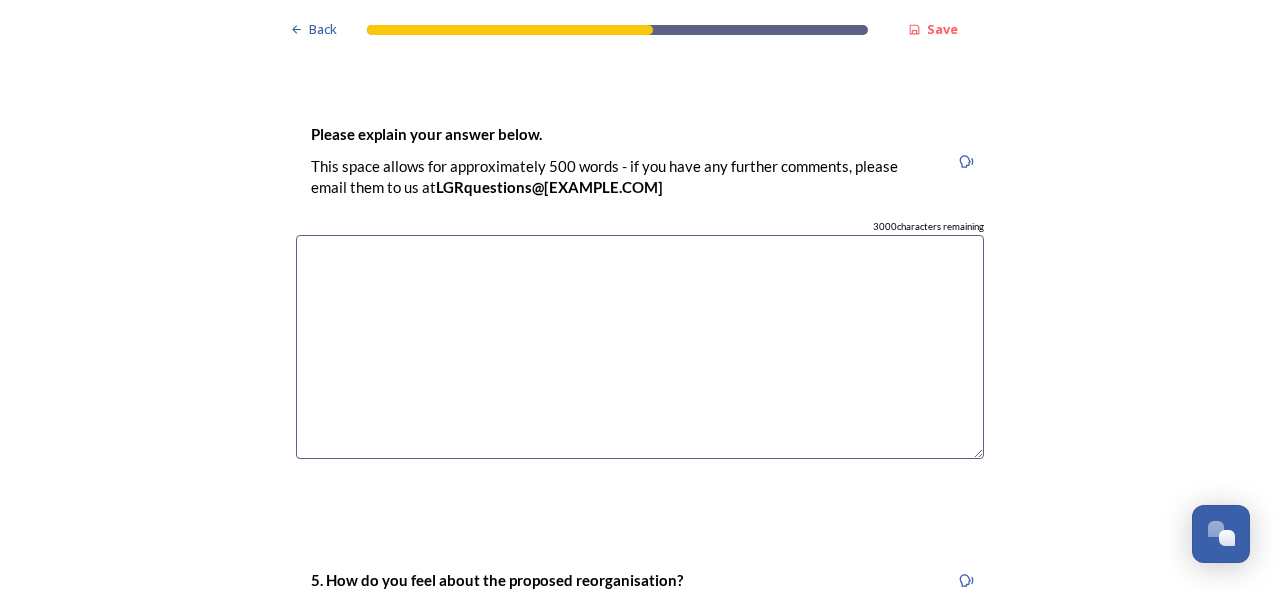 scroll, scrollTop: 3104, scrollLeft: 0, axis: vertical 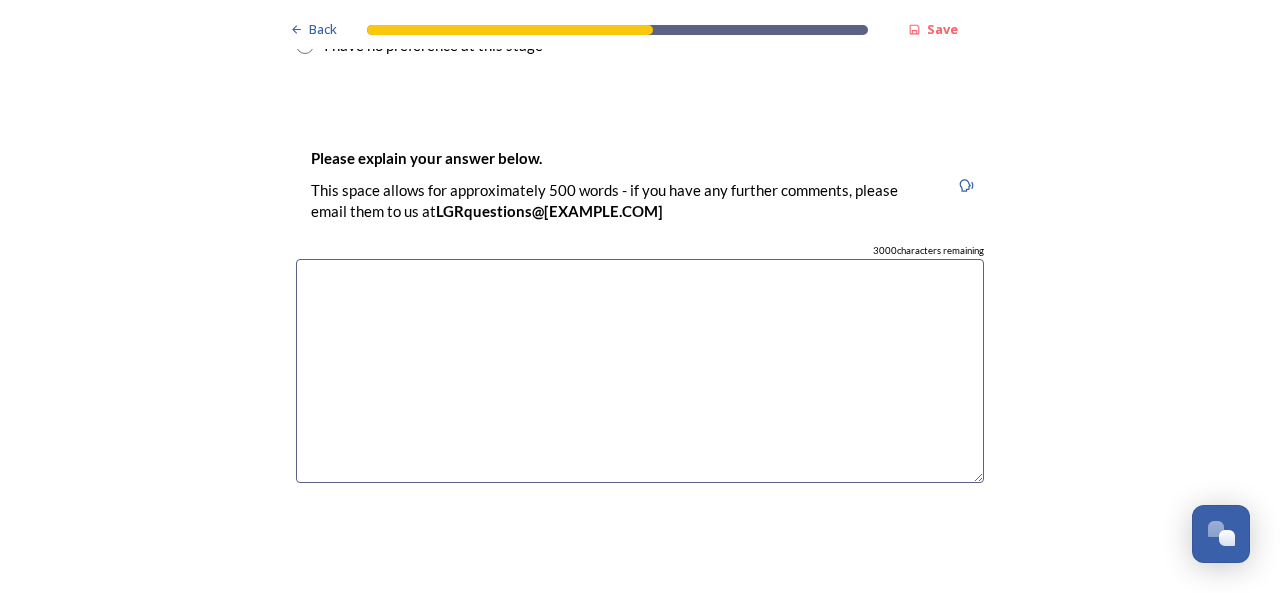 click at bounding box center (640, 371) 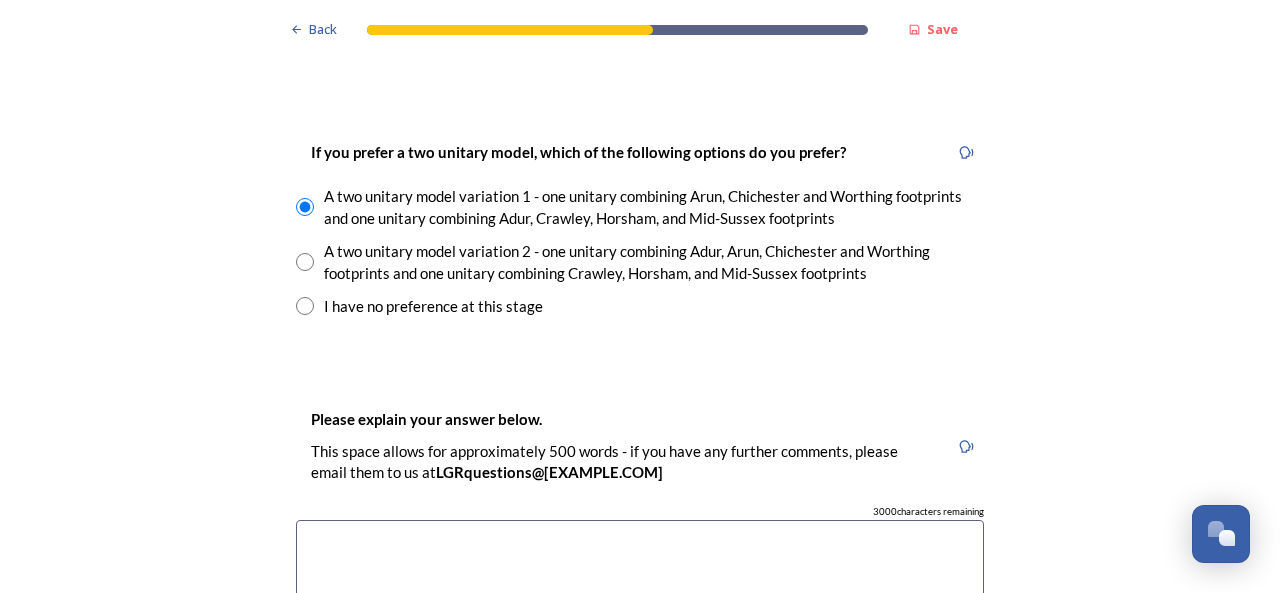 scroll, scrollTop: 2867, scrollLeft: 0, axis: vertical 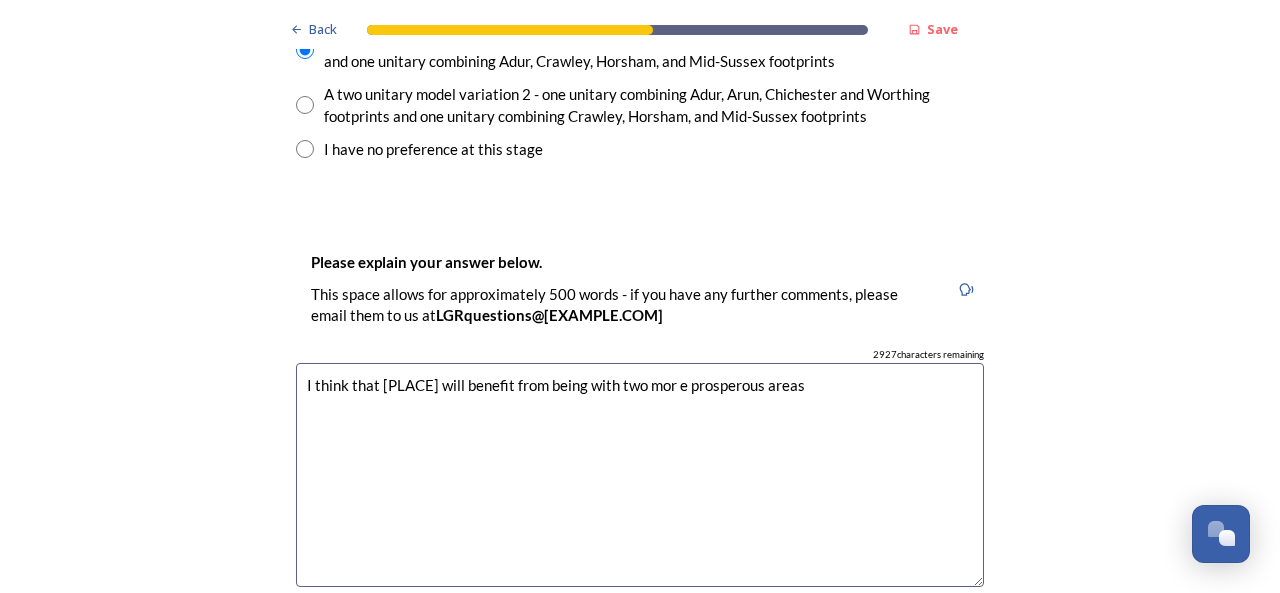 click on "I think that [PLACE] will benefit from being with two mor e prosperous areas" at bounding box center [640, 475] 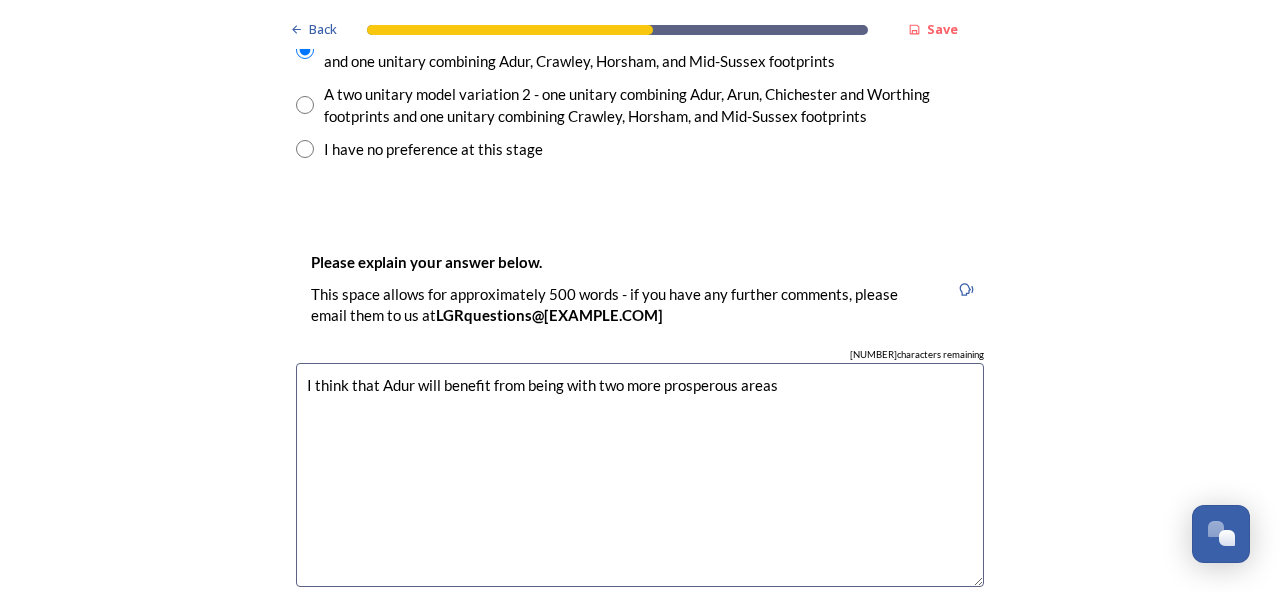 click on "I think that Adur will benefit from being with two more prosperous areas" at bounding box center [640, 475] 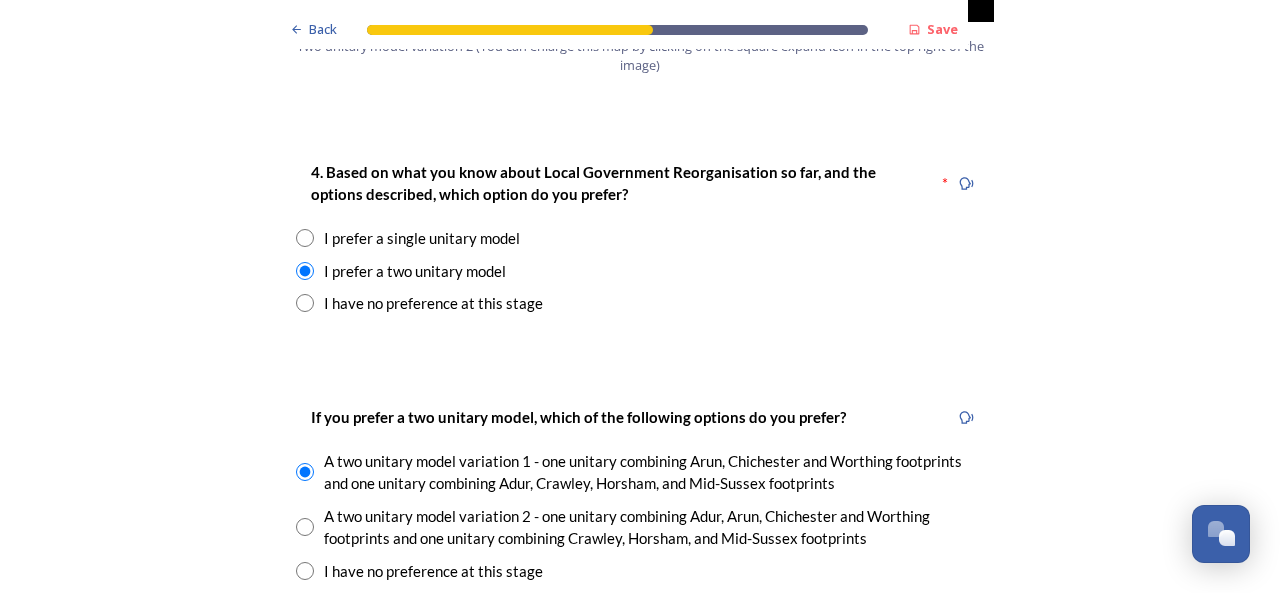 scroll, scrollTop: 2642, scrollLeft: 0, axis: vertical 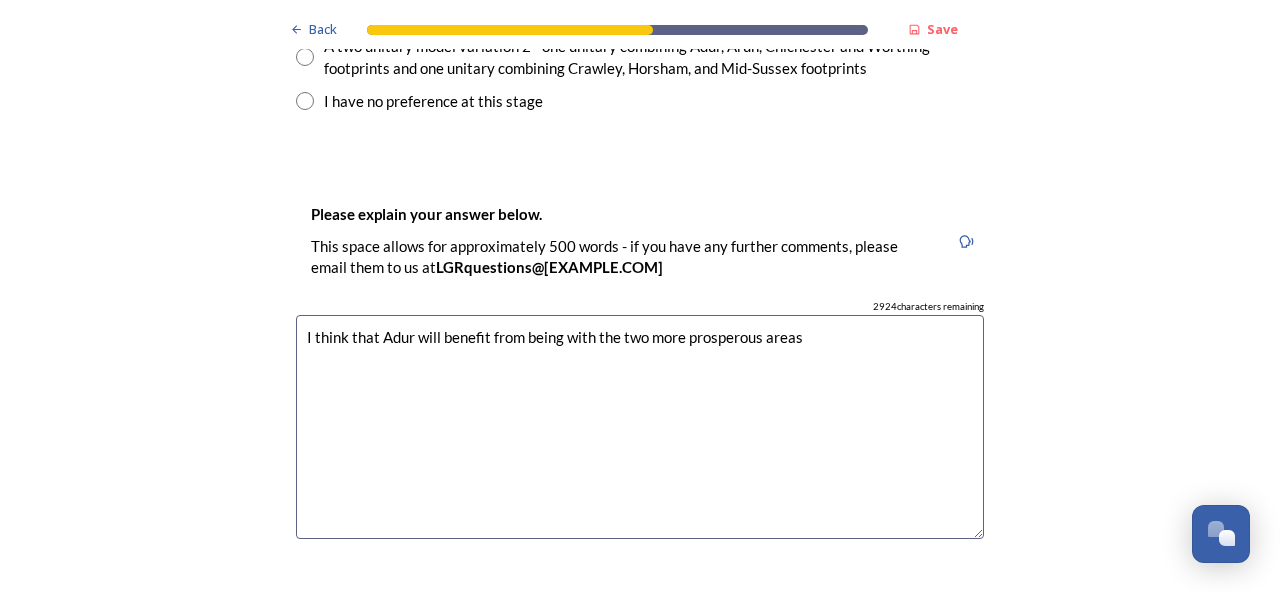 click on "I think that Adur will benefit from being with the two more prosperous areas" at bounding box center [640, 427] 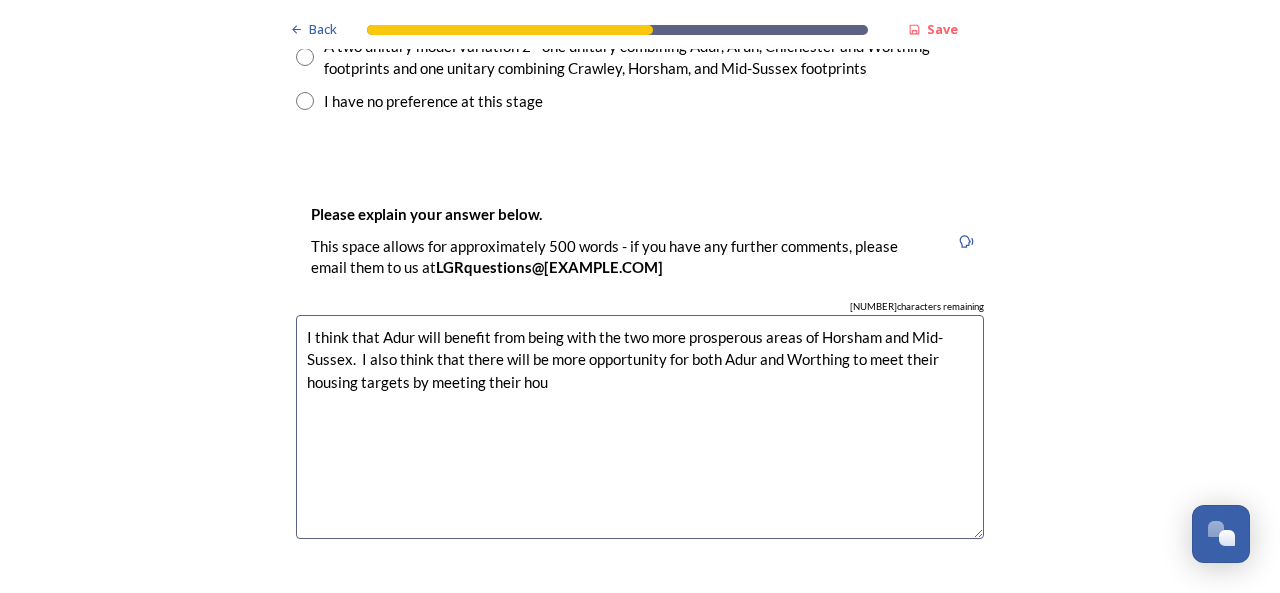 click on "I think that Adur will benefit from being with the two more prosperous areas of Horsham and Mid-Sussex.  I also think that there will be more opportunity for both Adur and Worthing to meet their housing targets by meeting their hou" at bounding box center (640, 427) 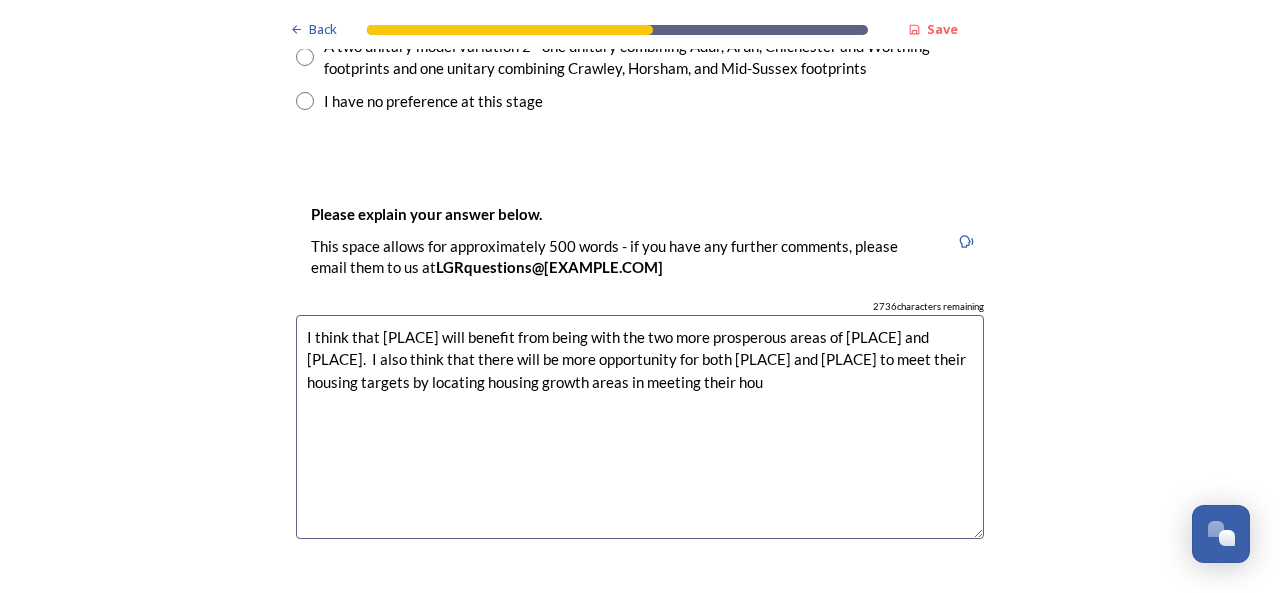 click on "I think that [PLACE] will benefit from being with the two more prosperous areas of [PLACE] and [PLACE].  I also think that there will be more opportunity for both [PLACE] and [PLACE] to meet their housing targets by locating housing growth areas in meeting their hou" at bounding box center (640, 427) 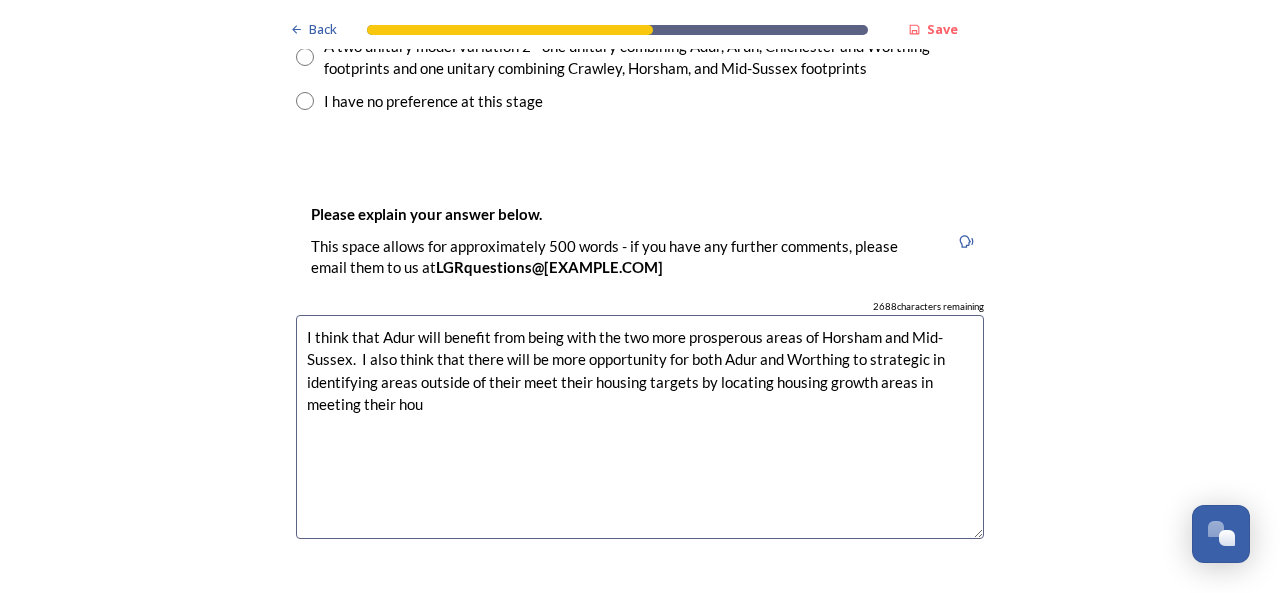 click on "I think that Adur will benefit from being with the two more prosperous areas of Horsham and Mid-Sussex.  I also think that there will be more opportunity for both Adur and Worthing to strategic in identifying areas outside of their meet their housing targets by locating housing growth areas in meeting their hou" at bounding box center (640, 427) 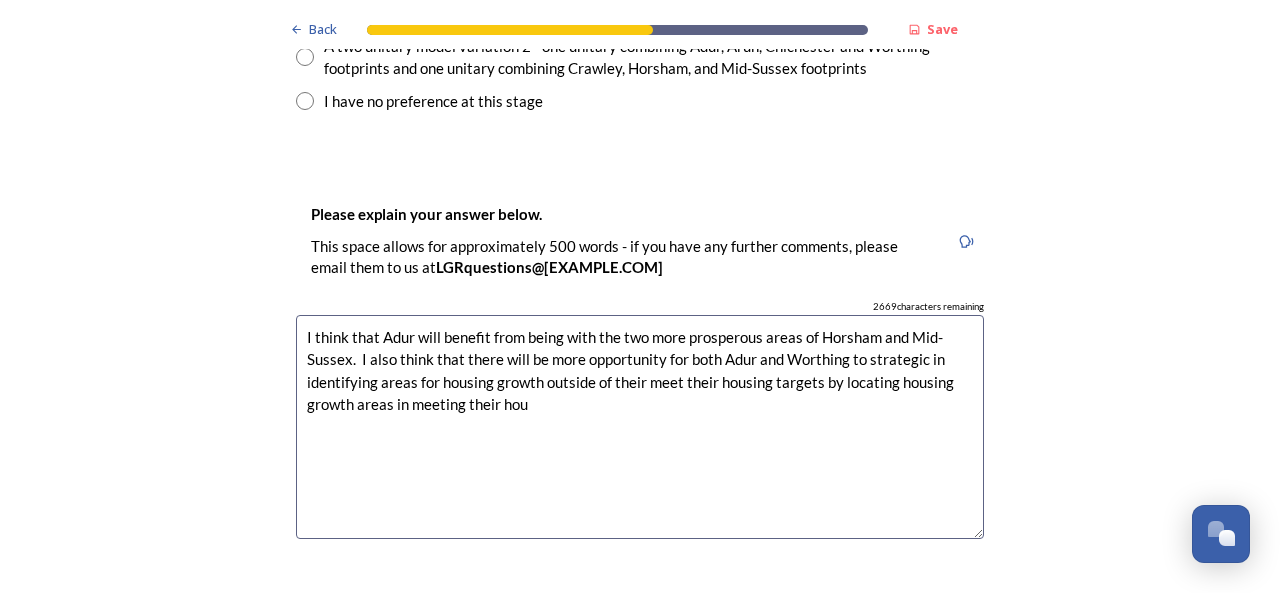 click on "I think that Adur will benefit from being with the two more prosperous areas of Horsham and Mid-Sussex.  I also think that there will be more opportunity for both Adur and Worthing to strategic in identifying areas for housing growth outside of their meet their housing targets by locating housing growth areas in meeting their hou" at bounding box center [640, 427] 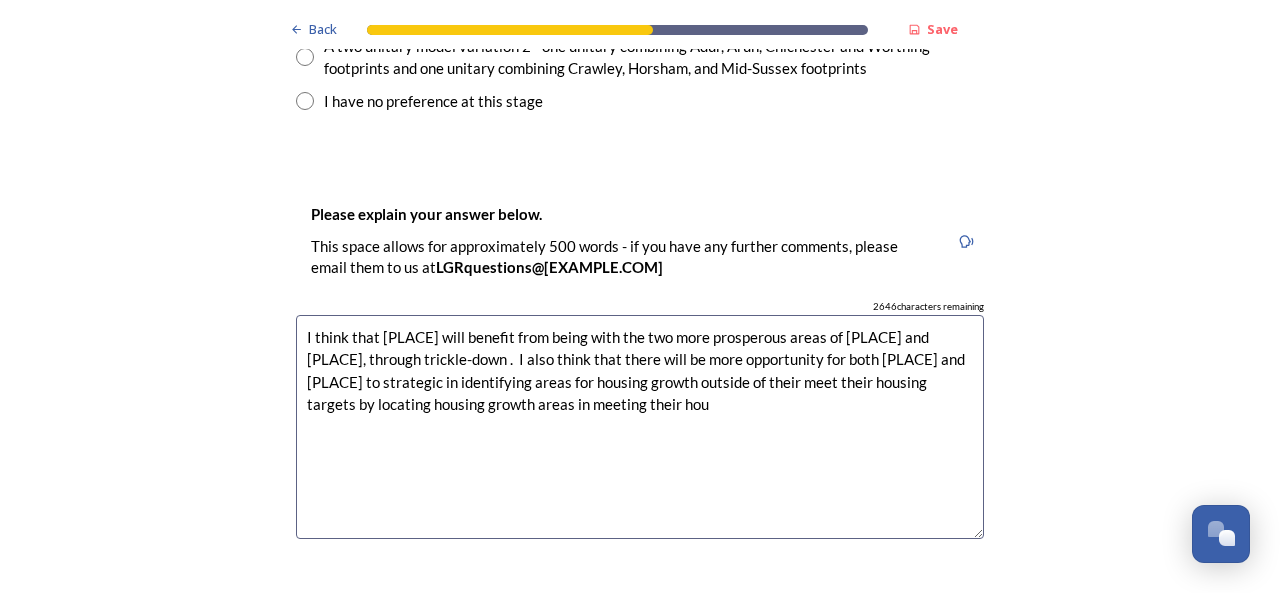 click on "I think that [PLACE] will benefit from being with the two more prosperous areas of [PLACE] and [PLACE], through trickle-down .  I also think that there will be more opportunity for both [PLACE] and [PLACE] to strategic in identifying areas for housing growth outside of their meet their housing targets by locating housing growth areas in meeting their hou" at bounding box center [640, 427] 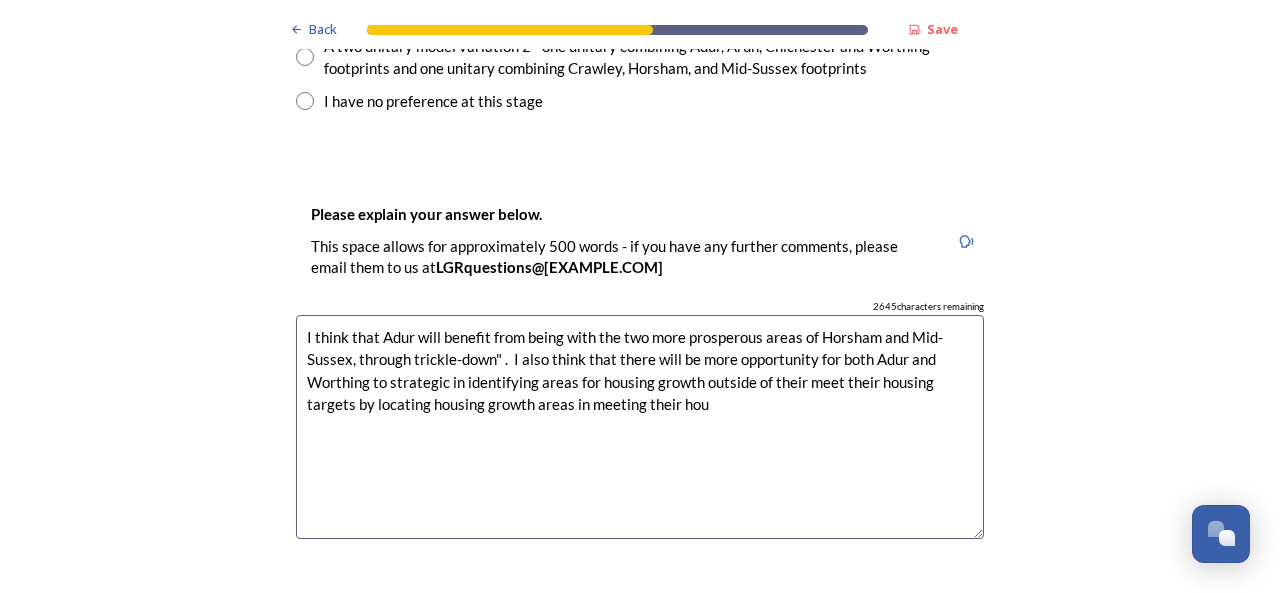 click on "I think that Adur will benefit from being with the two more prosperous areas of Horsham and Mid-Sussex, through trickle-down" .  I also think that there will be more opportunity for both Adur and Worthing to strategic in identifying areas for housing growth outside of their meet their housing targets by locating housing growth areas in meeting their hou" at bounding box center (640, 427) 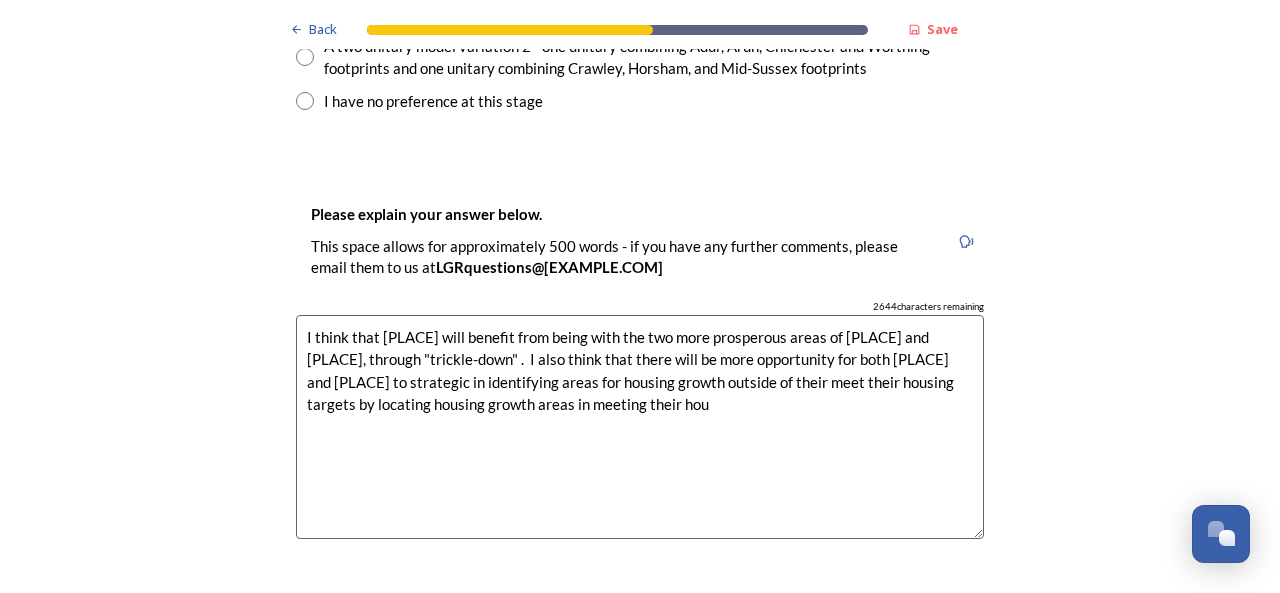 click on "I think that [PLACE] will benefit from being with the two more prosperous areas of [PLACE] and [PLACE], through "trickle-down" .  I also think that there will be more opportunity for both [PLACE] and [PLACE] to strategic in identifying areas for housing growth outside of their meet their housing targets by locating housing growth areas in meeting their hou" at bounding box center (640, 427) 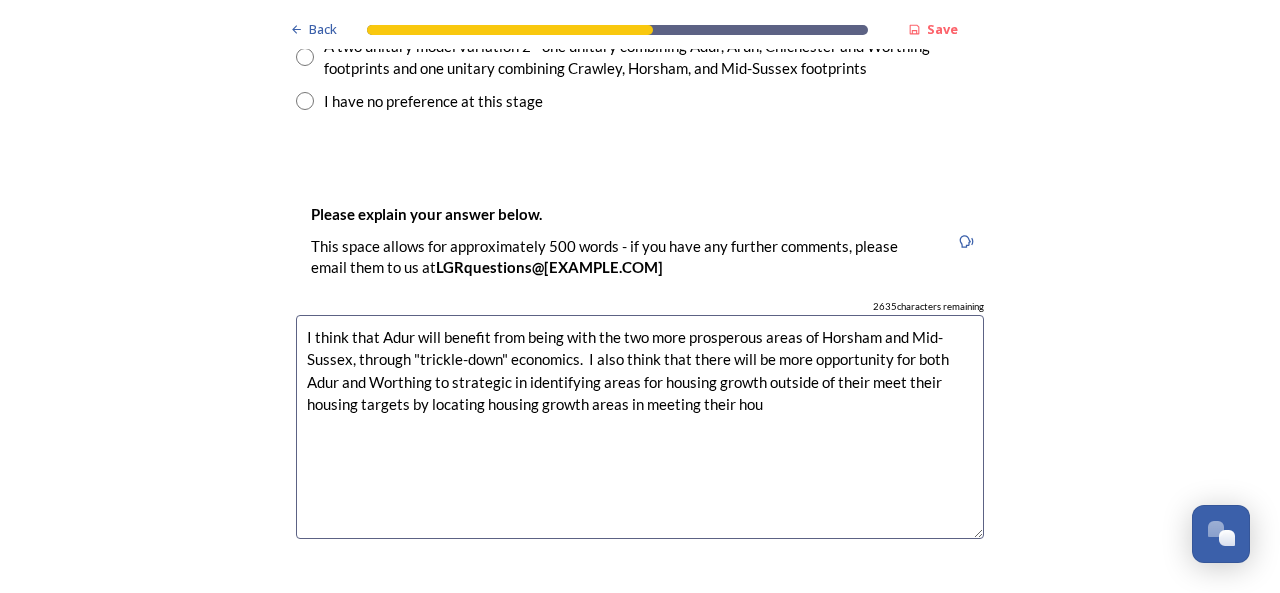 click on "I think that Adur will benefit from being with the two more prosperous areas of Horsham and Mid-Sussex, through "trickle-down" economics.  I also think that there will be more opportunity for both Adur and Worthing to strategic in identifying areas for housing growth outside of their meet their housing targets by locating housing growth areas in meeting their hou" at bounding box center (640, 427) 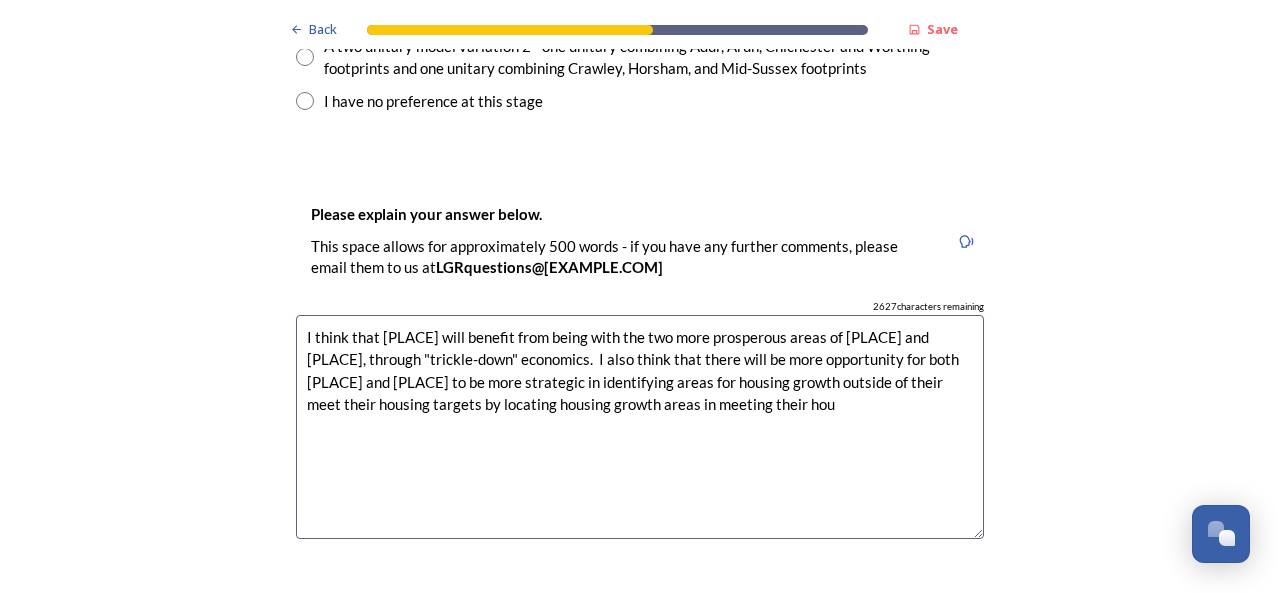 click on "I think that [PLACE] will benefit from being with the two more prosperous areas of [PLACE] and [PLACE], through "trickle-down" economics.  I also think that there will be more opportunity for both [PLACE] and [PLACE] to be more strategic in identifying areas for housing growth outside of their meet their housing targets by locating housing growth areas in meeting their hou" at bounding box center (640, 427) 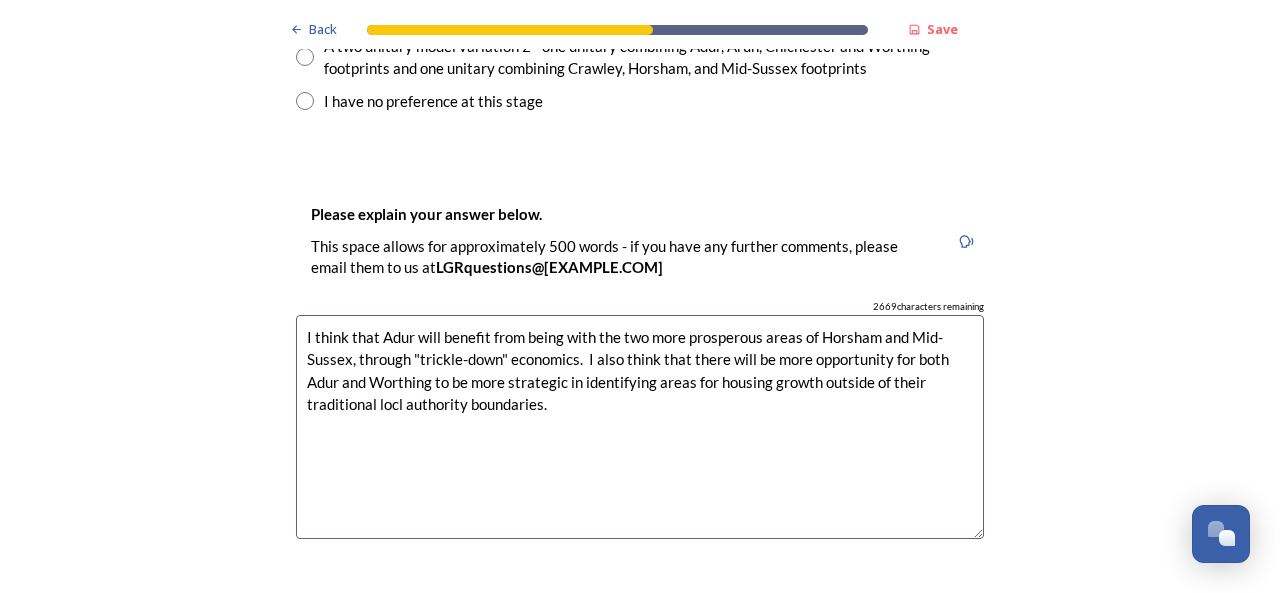 click on "I think that Adur will benefit from being with the two more prosperous areas of Horsham and Mid-Sussex, through "trickle-down" economics.  I also think that there will be more opportunity for both Adur and Worthing to be more strategic in identifying areas for housing growth outside of their traditional locl authority boundaries." at bounding box center (640, 427) 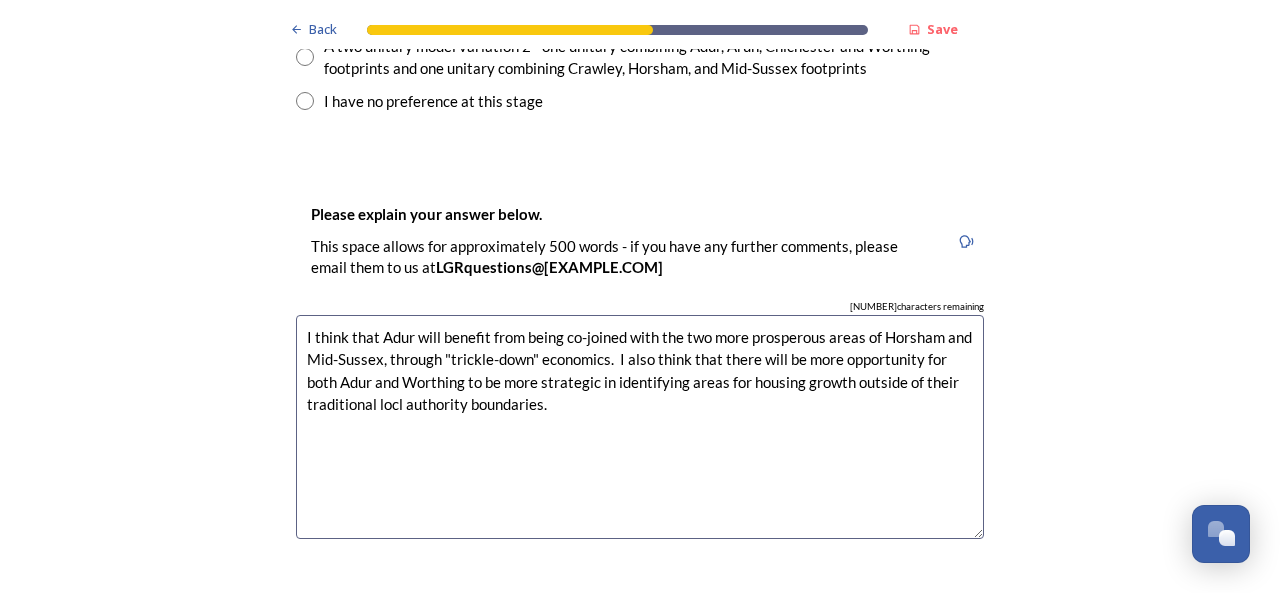 click on "I think that Adur will benefit from being co-joined with the two more prosperous areas of Horsham and Mid-Sussex, through "trickle-down" economics.  I also think that there will be more opportunity for both Adur and Worthing to be more strategic in identifying areas for housing growth outside of their traditional locl authority boundaries." at bounding box center [640, 427] 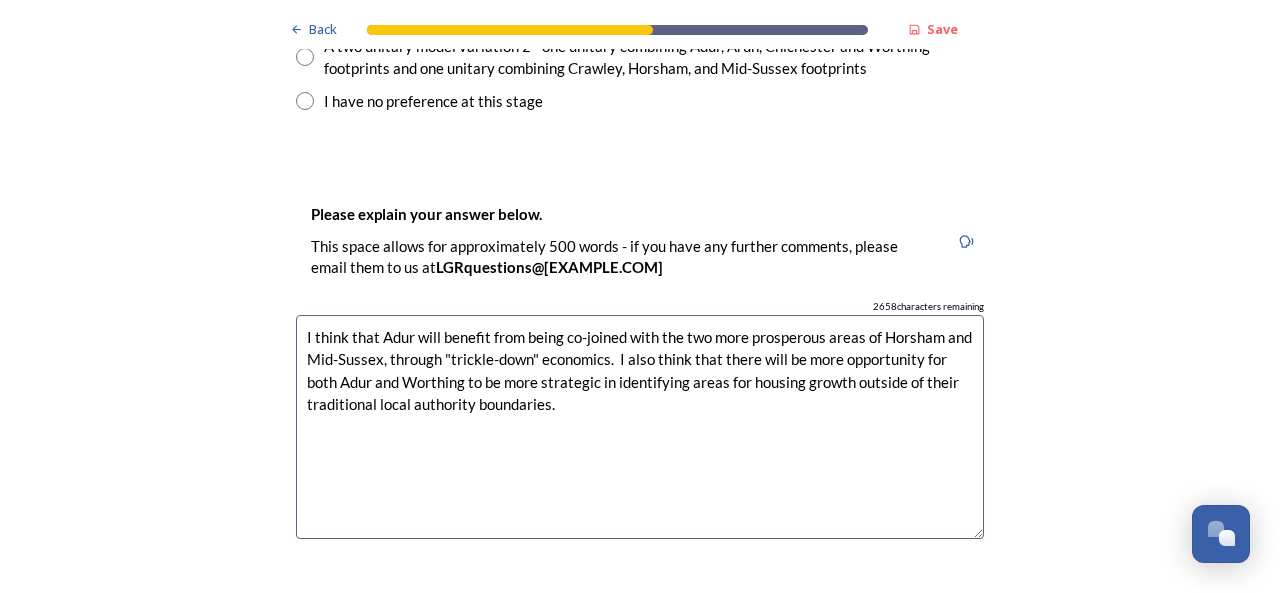 click on "I think that Adur will benefit from being co-joined with the two more prosperous areas of Horsham and Mid-Sussex, through "trickle-down" economics.  I also think that there will be more opportunity for both Adur and Worthing to be more strategic in identifying areas for housing growth outside of their traditional local authority boundaries." at bounding box center (640, 427) 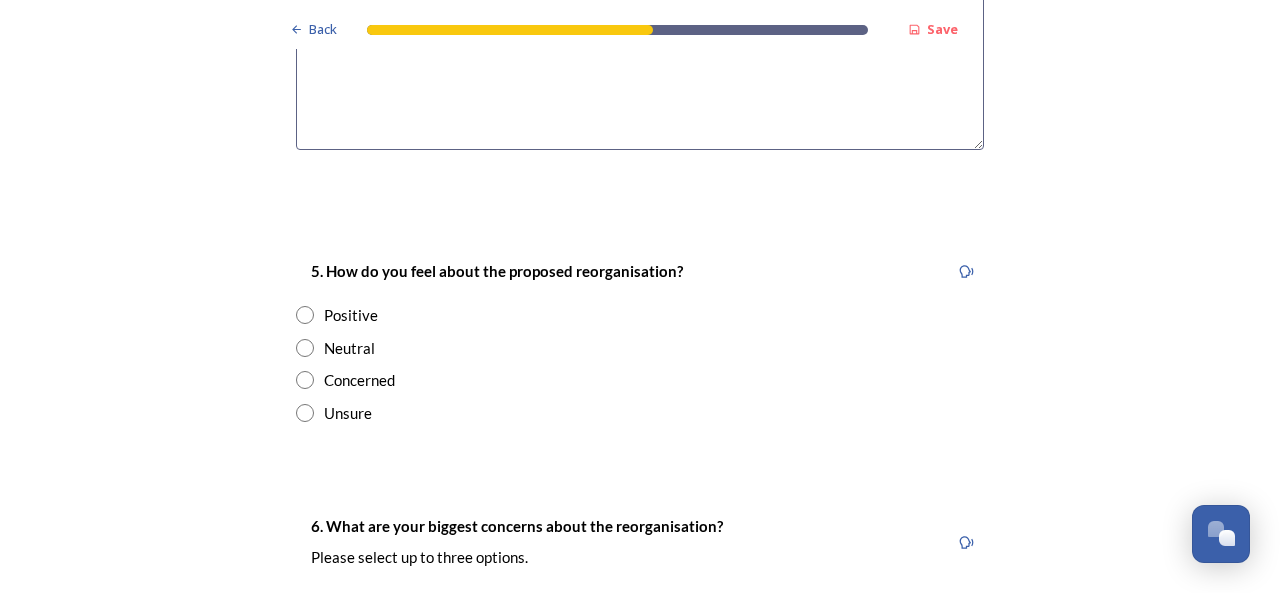 scroll, scrollTop: 3454, scrollLeft: 0, axis: vertical 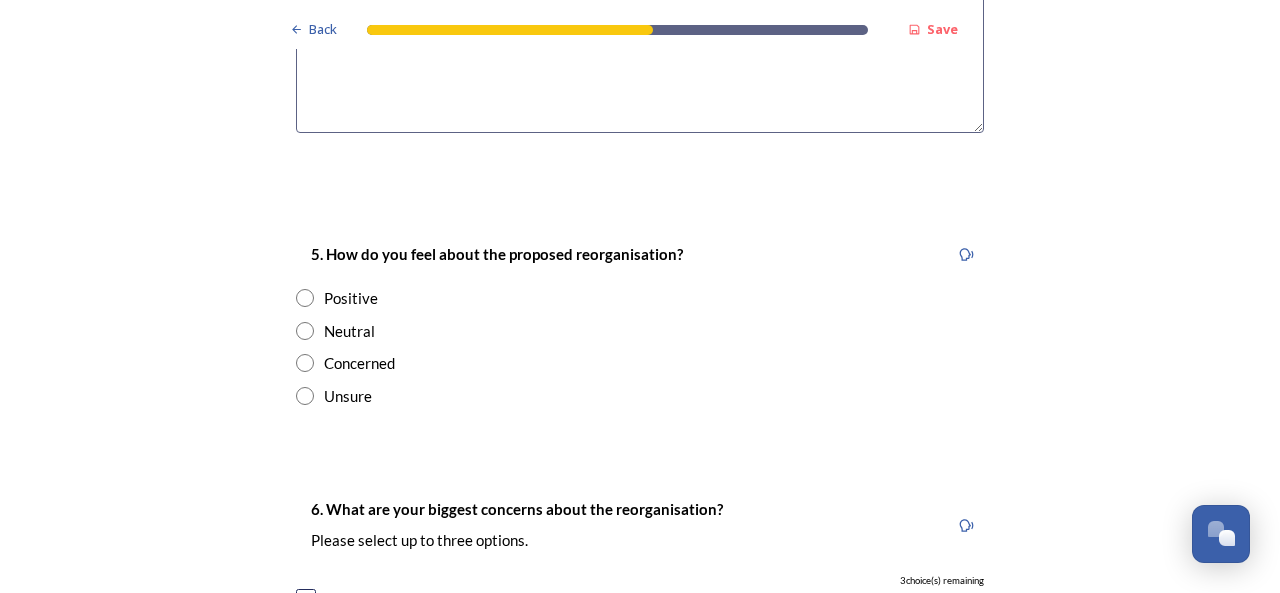 type on "I think that Adur will benefit from being co-joined with the two more prosperous areas of Horsham and Mid-Sussex, through "trickle-down" economics.  I also think that there will be more opportunity for both Adur and Worthing to be more strategic in identifying areas for housing growth outside of their traditional local authority boundaries." 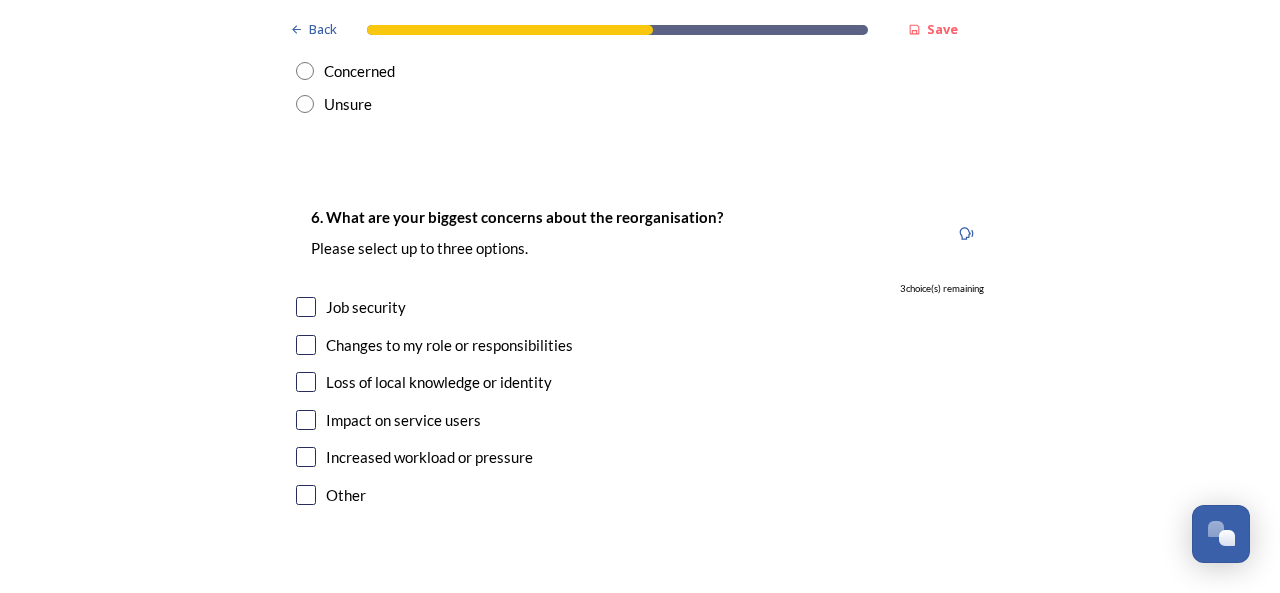 scroll, scrollTop: 3762, scrollLeft: 0, axis: vertical 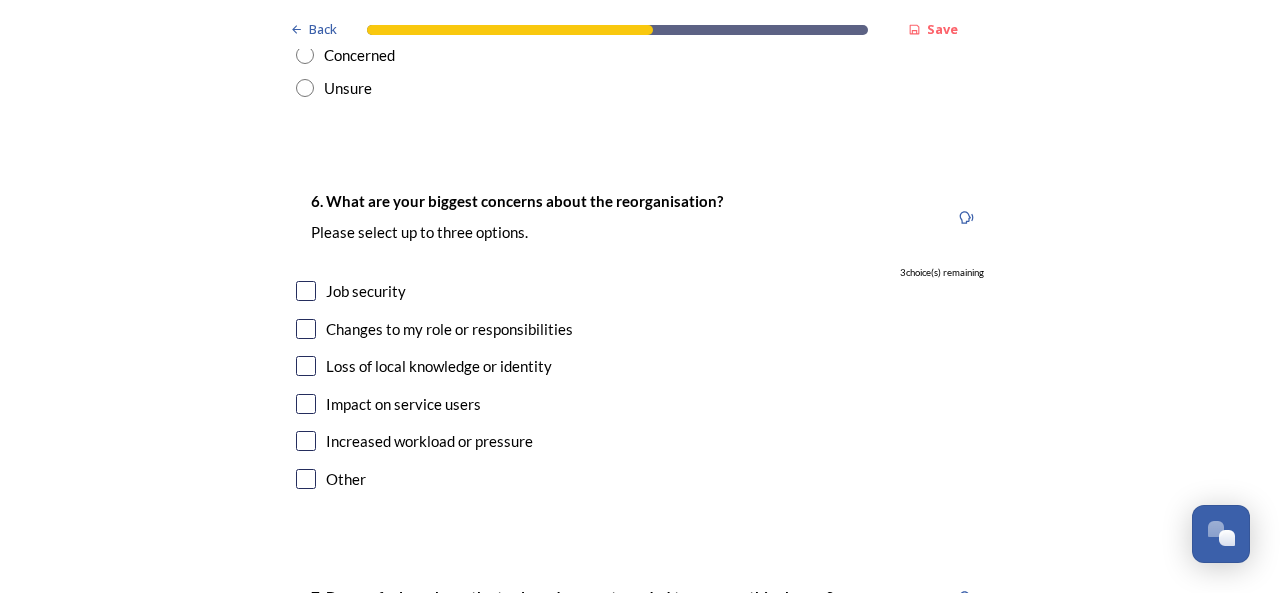 click at bounding box center [306, 291] 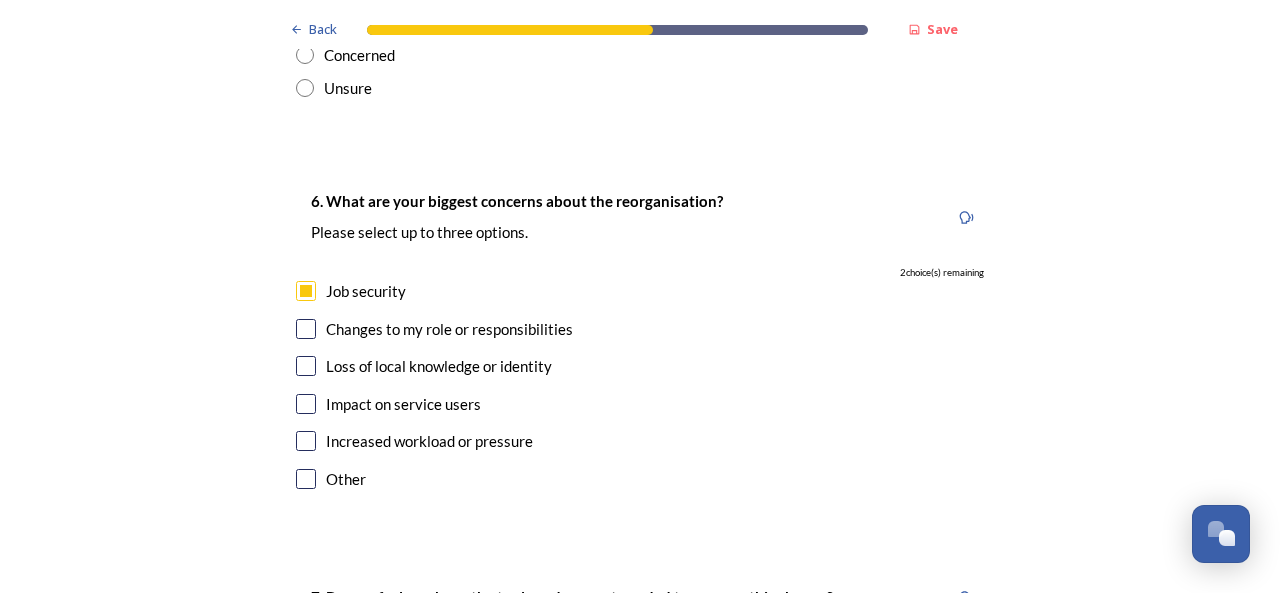 click at bounding box center [306, 366] 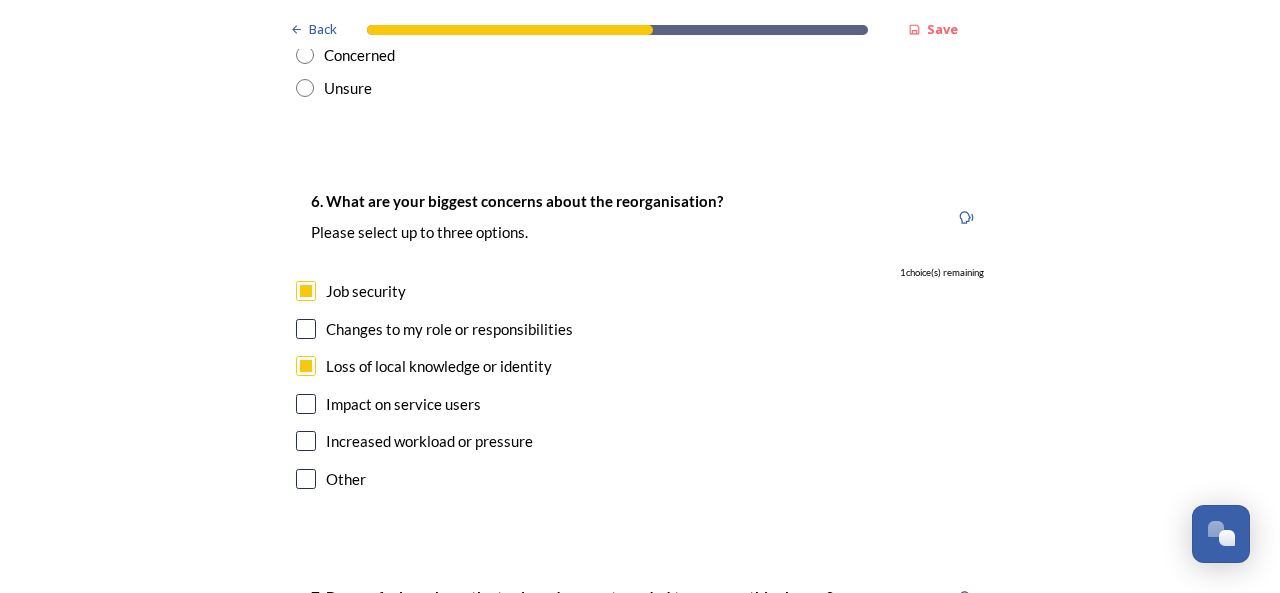 click at bounding box center [306, 441] 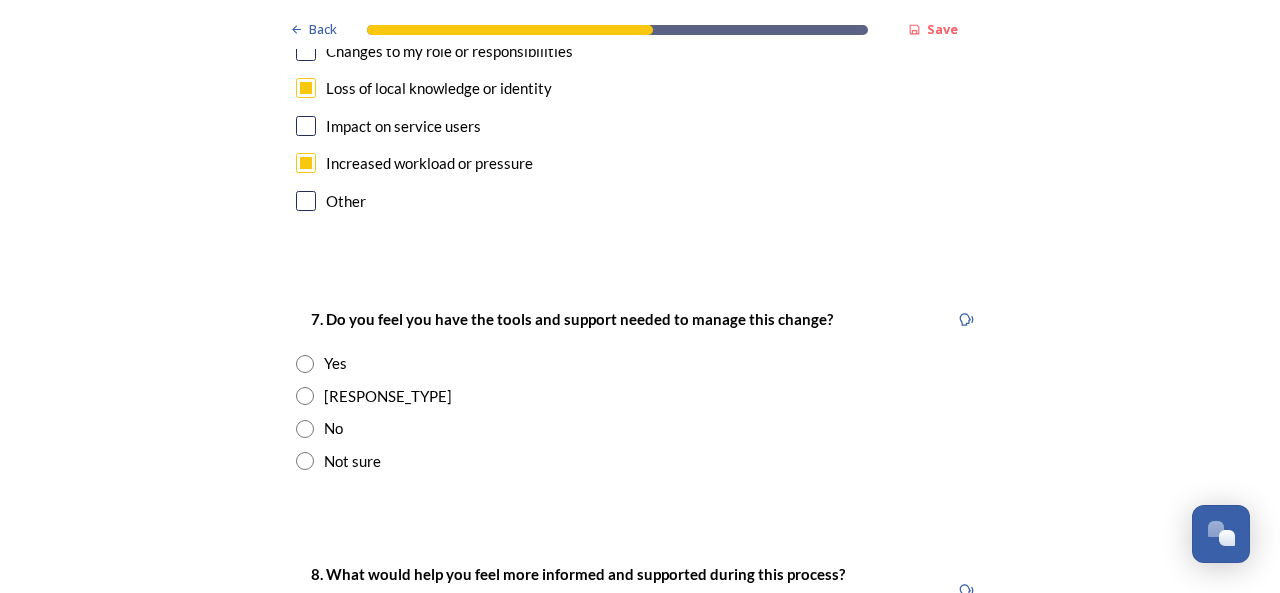 scroll, scrollTop: 4184, scrollLeft: 0, axis: vertical 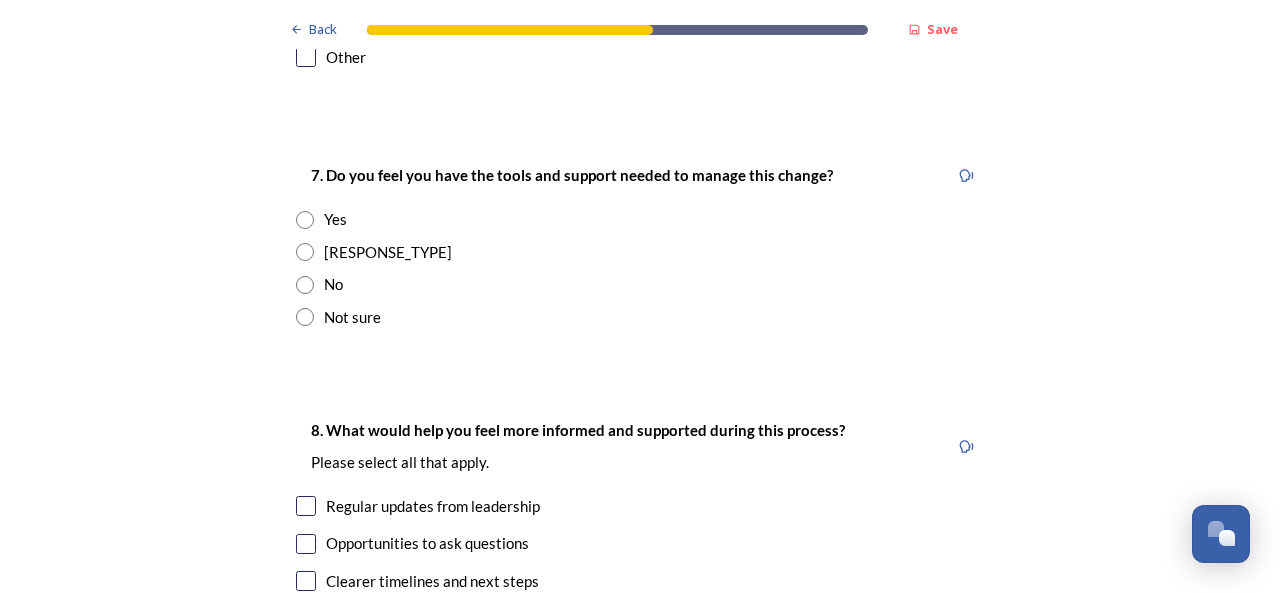 click at bounding box center [305, 252] 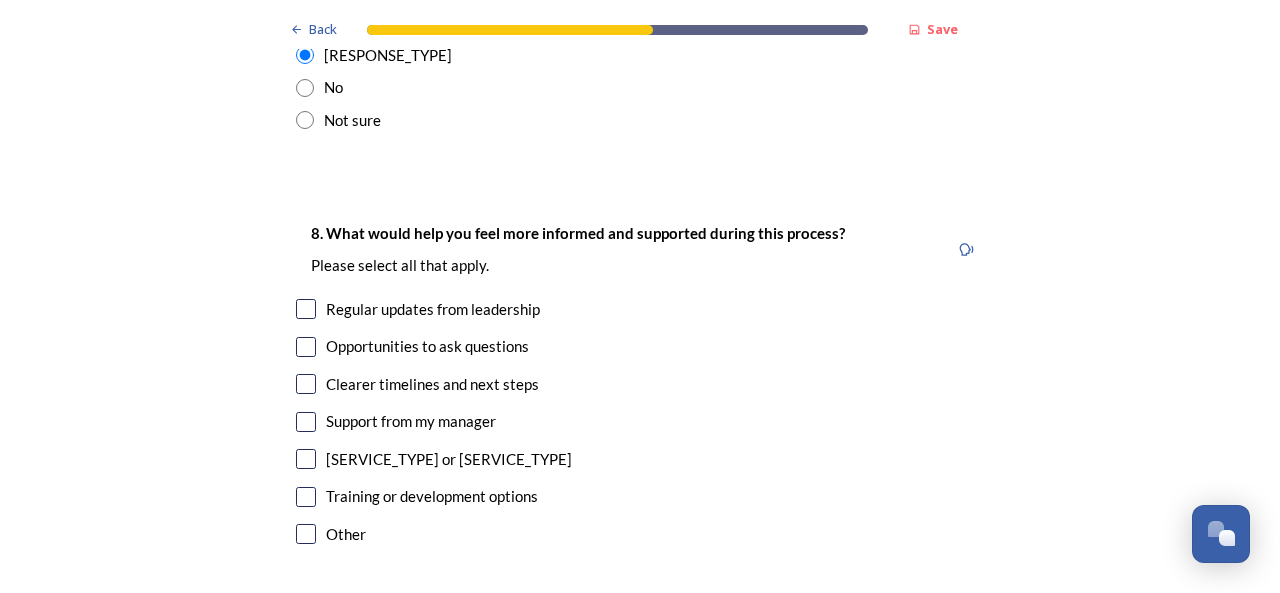scroll, scrollTop: 4413, scrollLeft: 0, axis: vertical 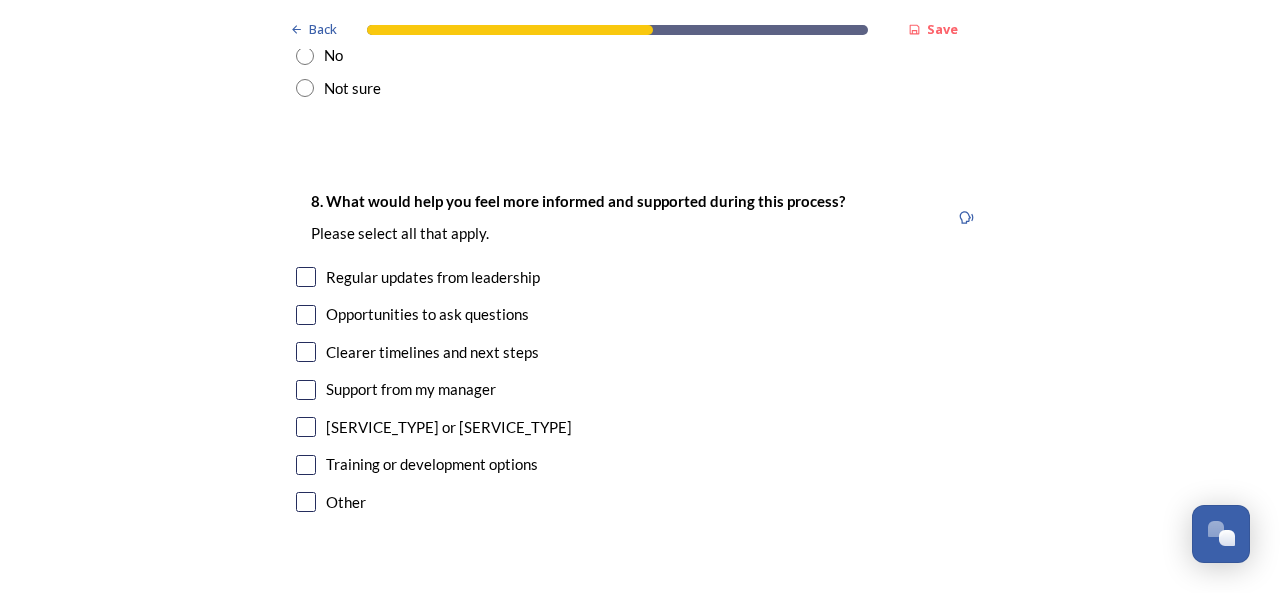 click at bounding box center (306, 352) 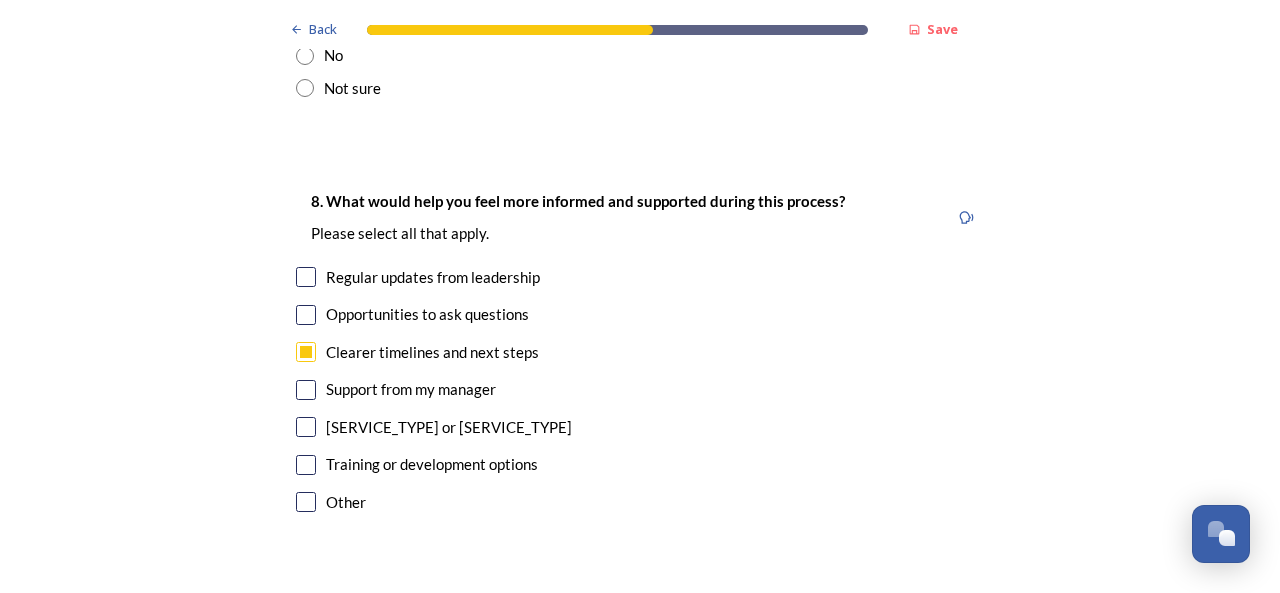 click at bounding box center (306, 277) 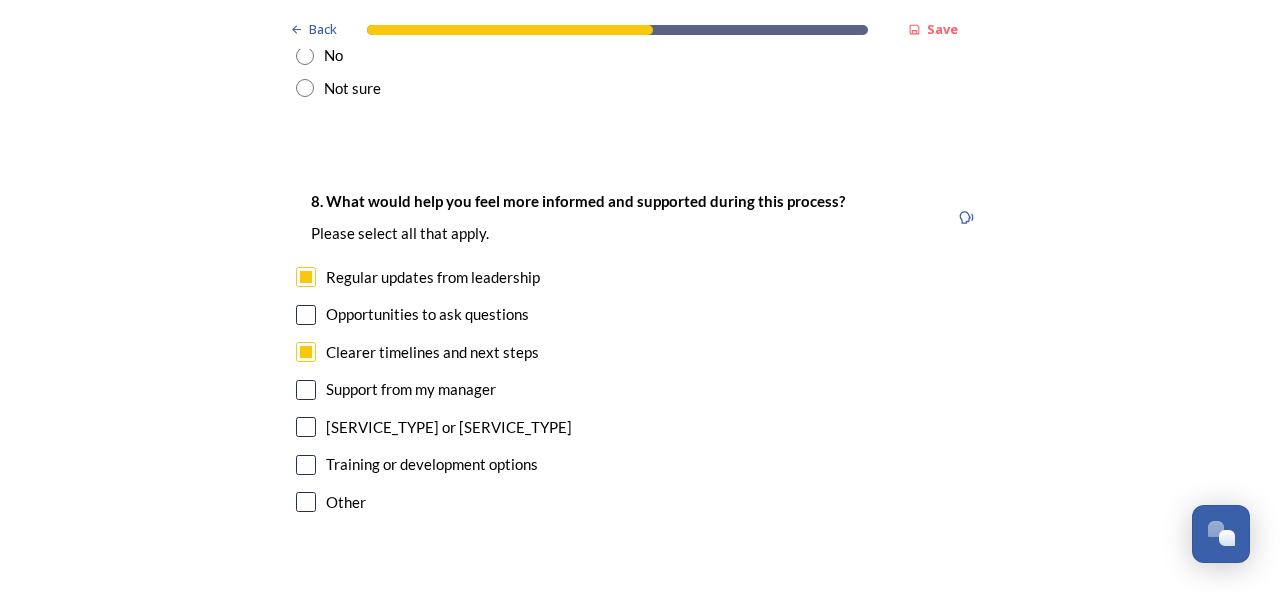 click at bounding box center [306, 315] 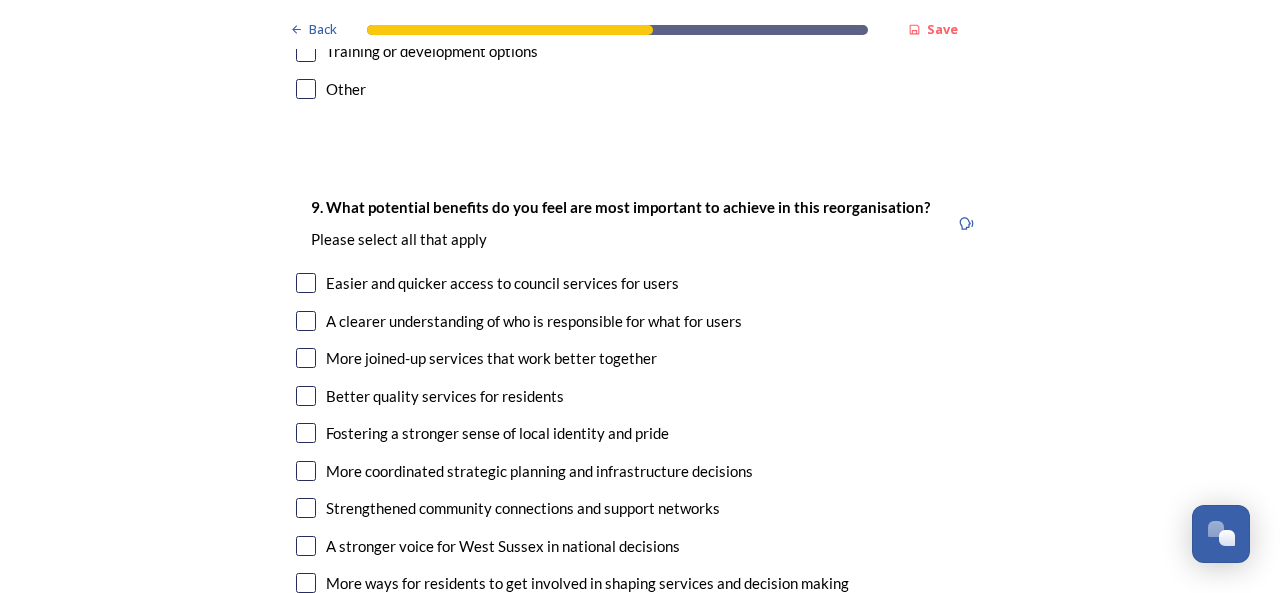 scroll, scrollTop: 4842, scrollLeft: 0, axis: vertical 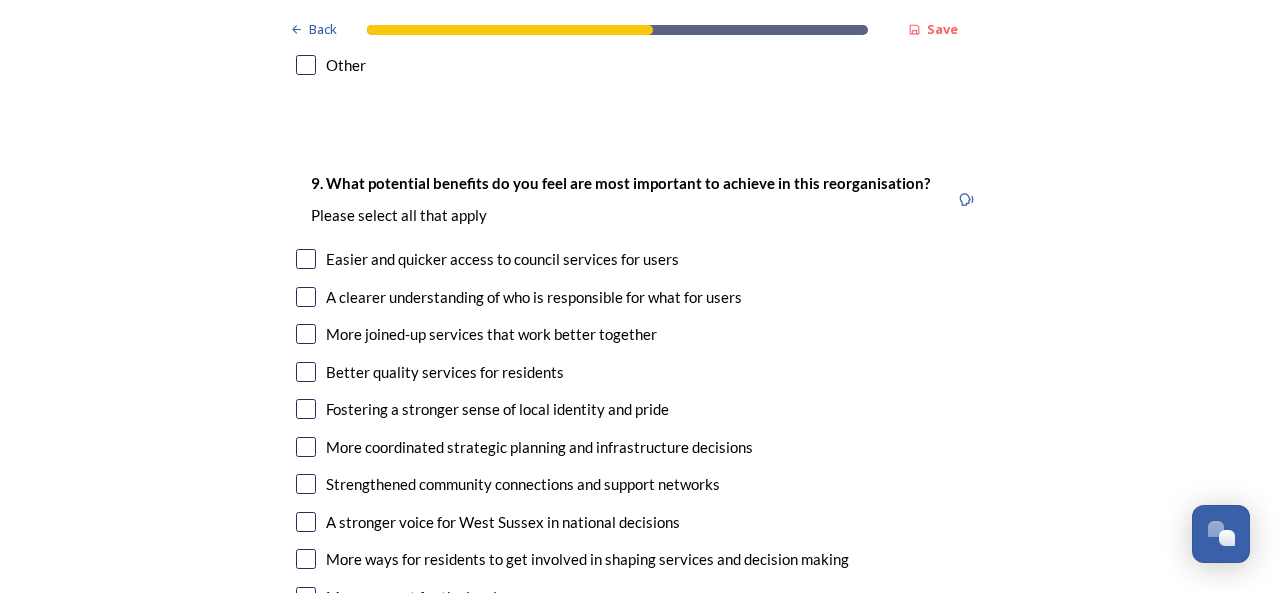 click at bounding box center [306, 259] 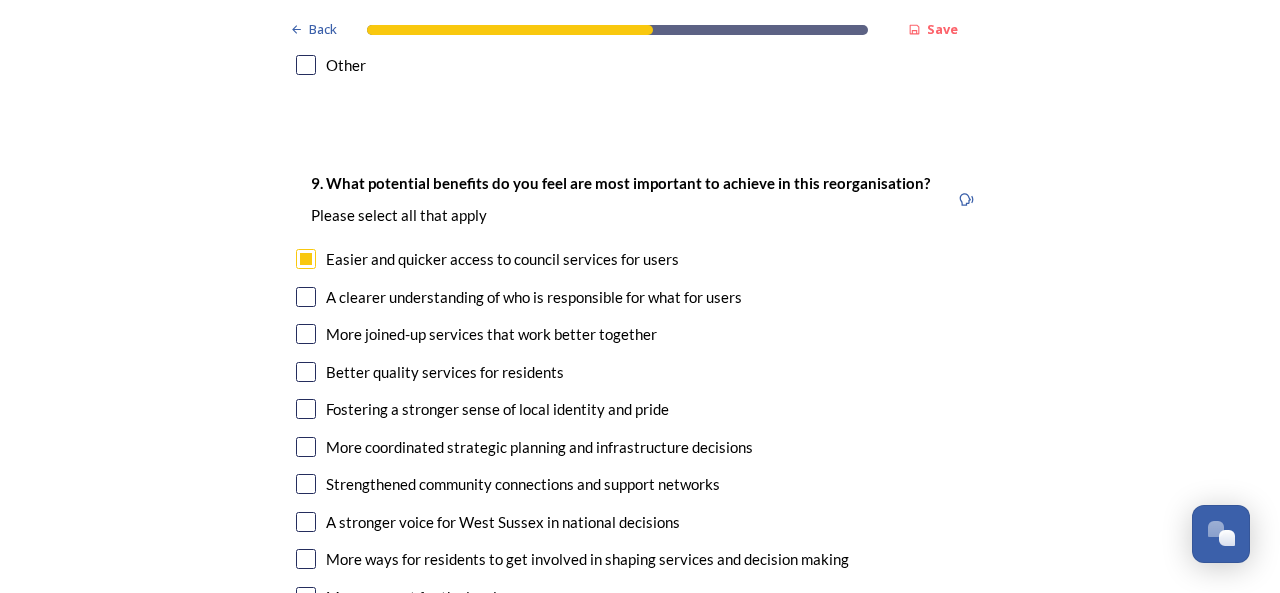 click at bounding box center [306, 334] 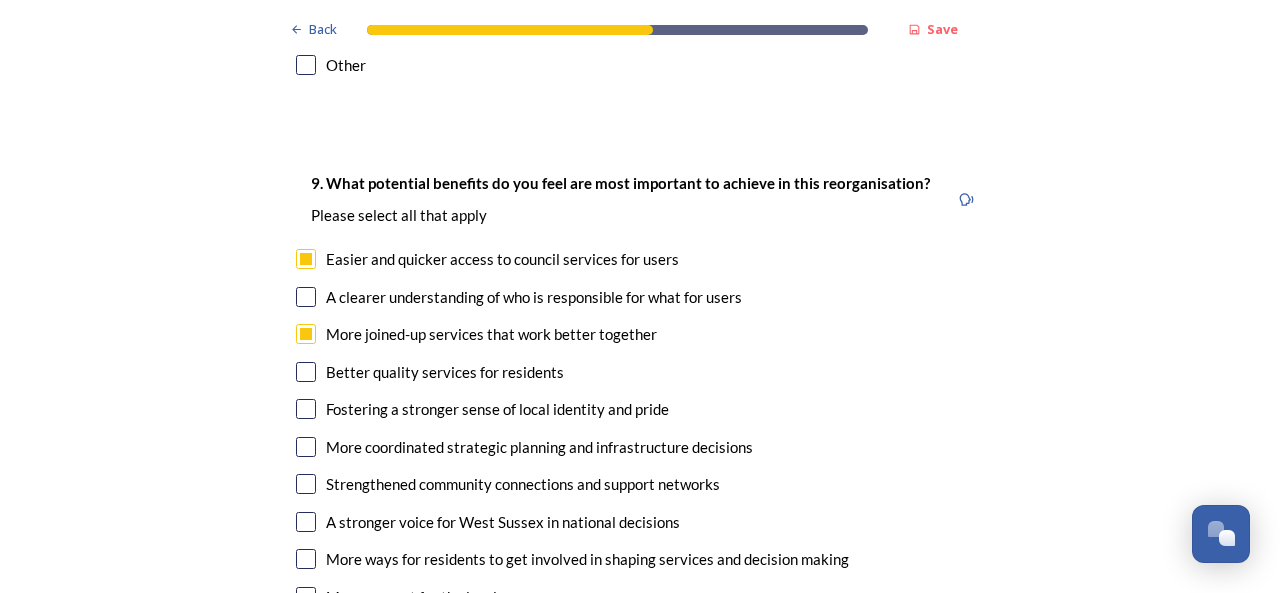 click at bounding box center [306, 372] 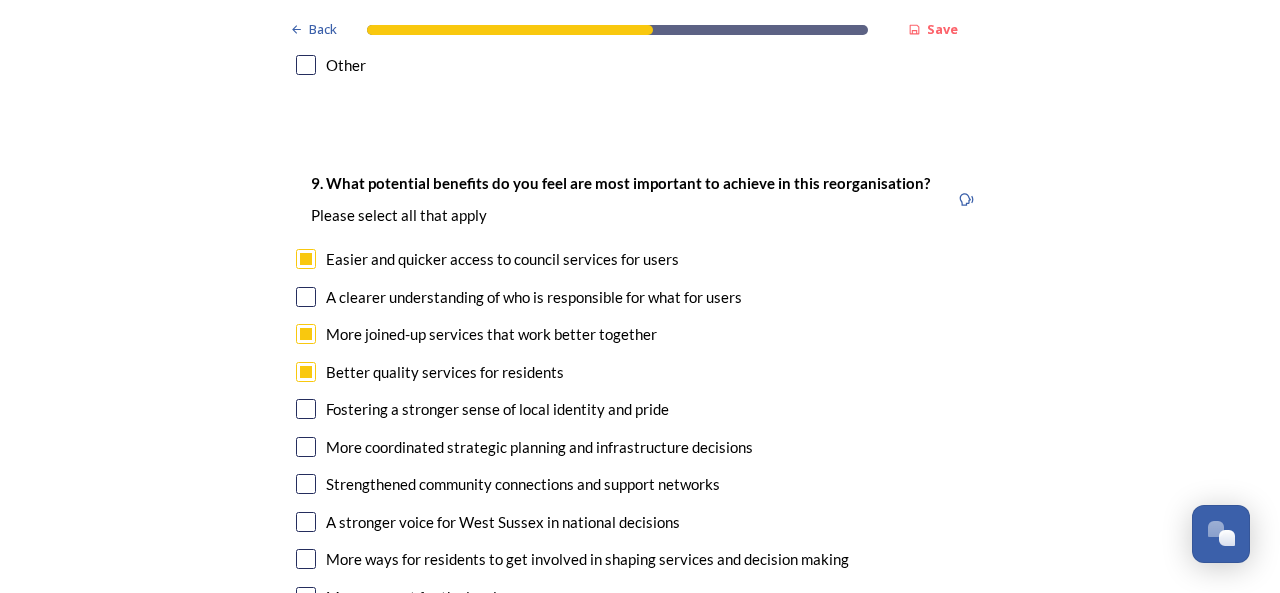 click at bounding box center [306, 447] 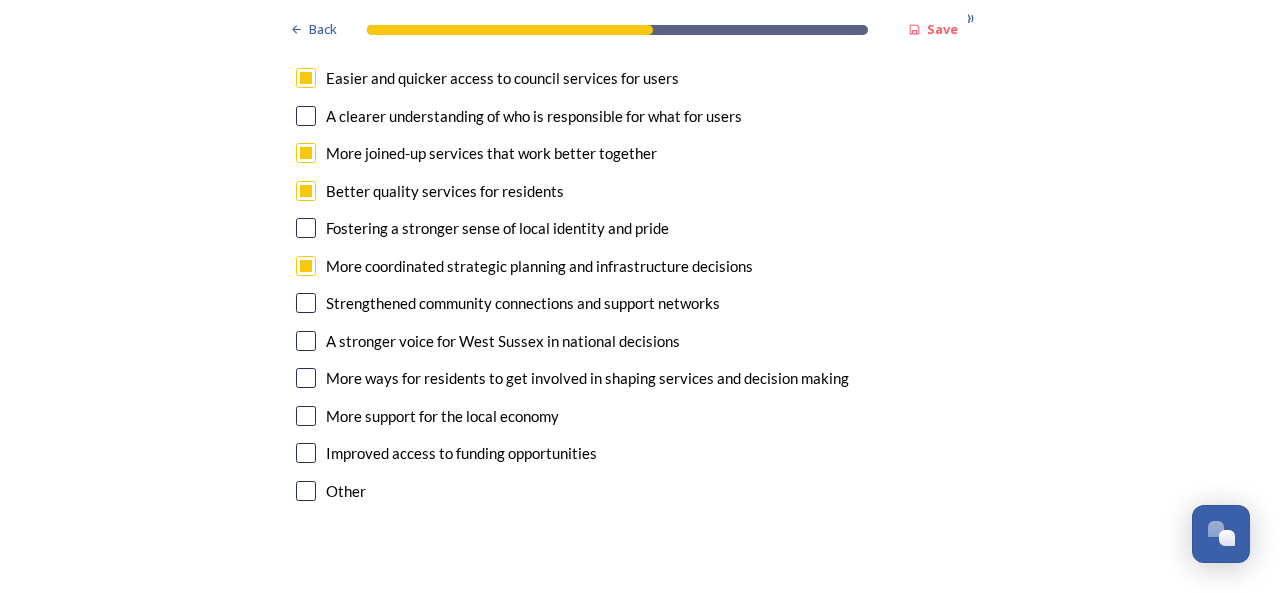 scroll, scrollTop: 5047, scrollLeft: 0, axis: vertical 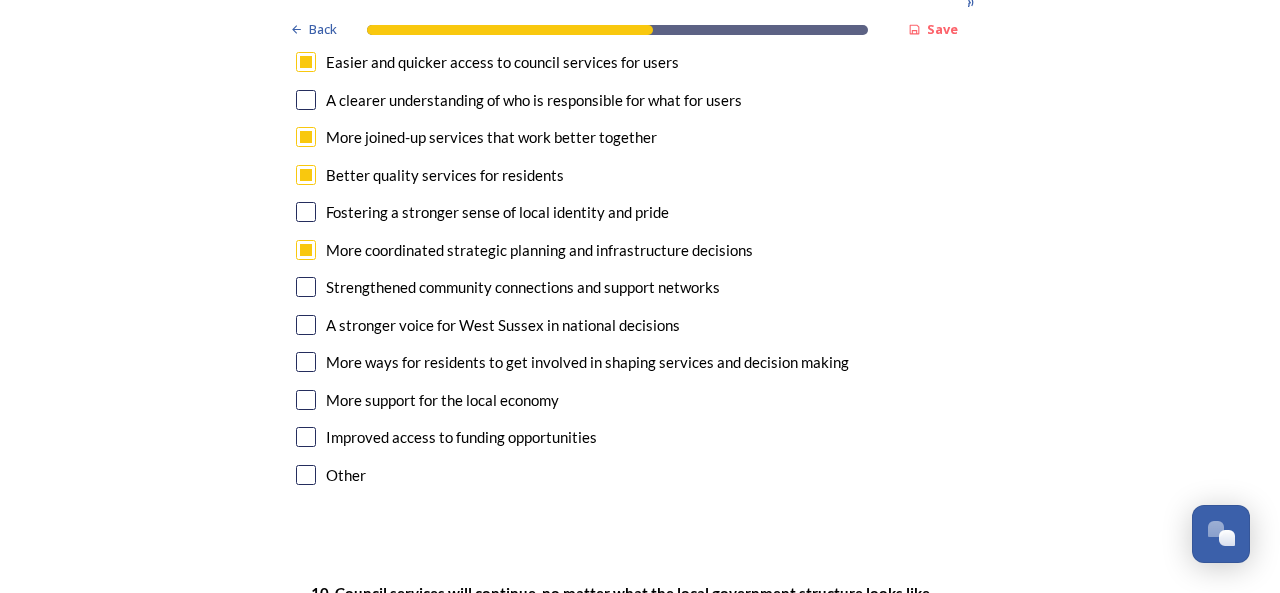 click at bounding box center (306, 325) 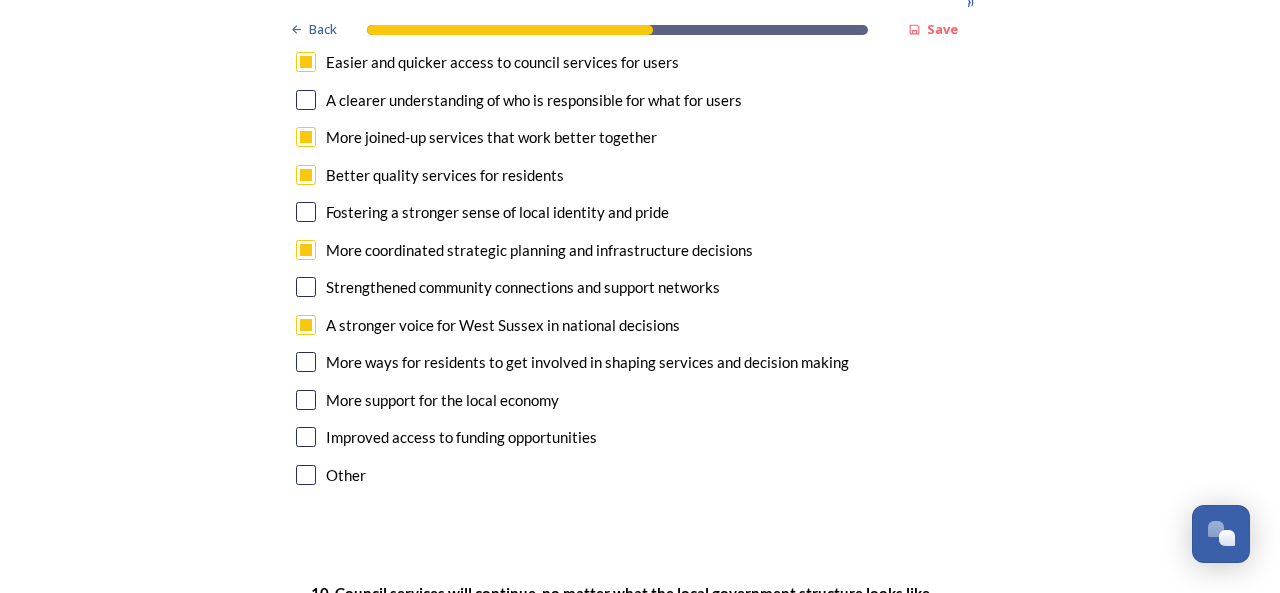 click at bounding box center (306, 362) 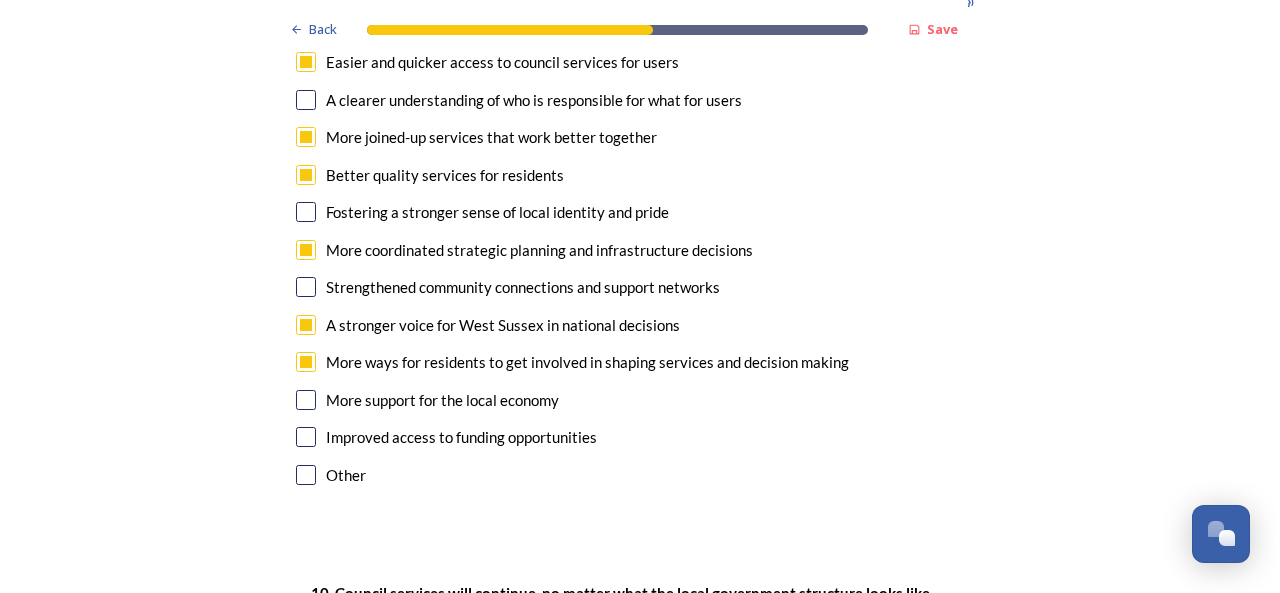 click at bounding box center [306, 400] 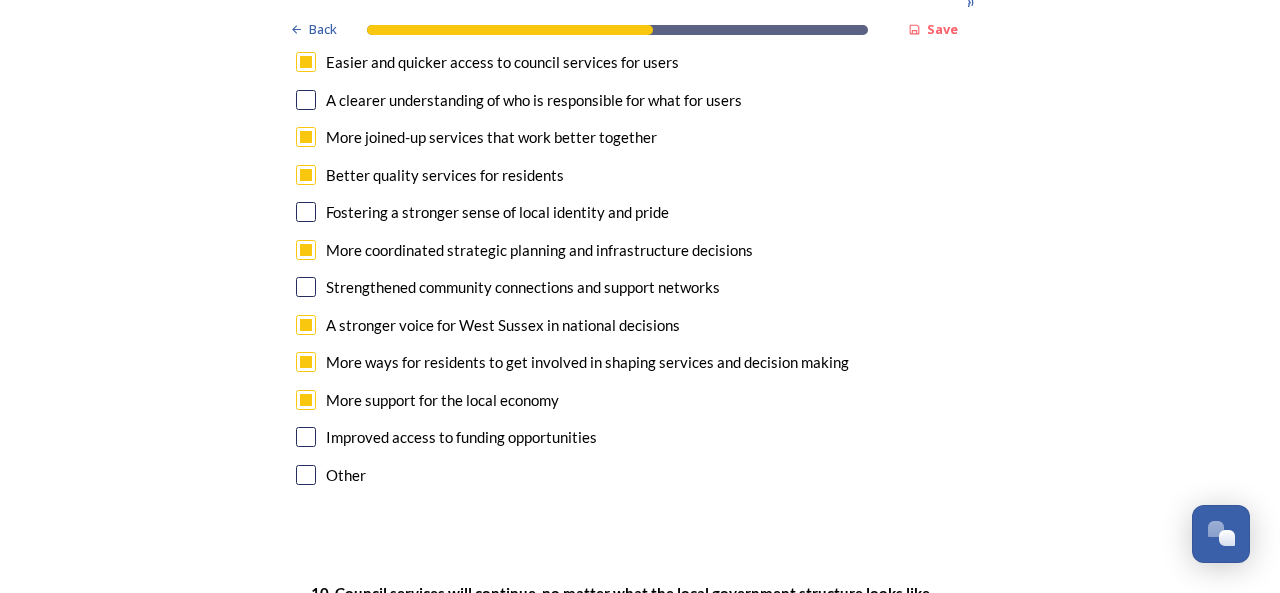 click at bounding box center [306, 437] 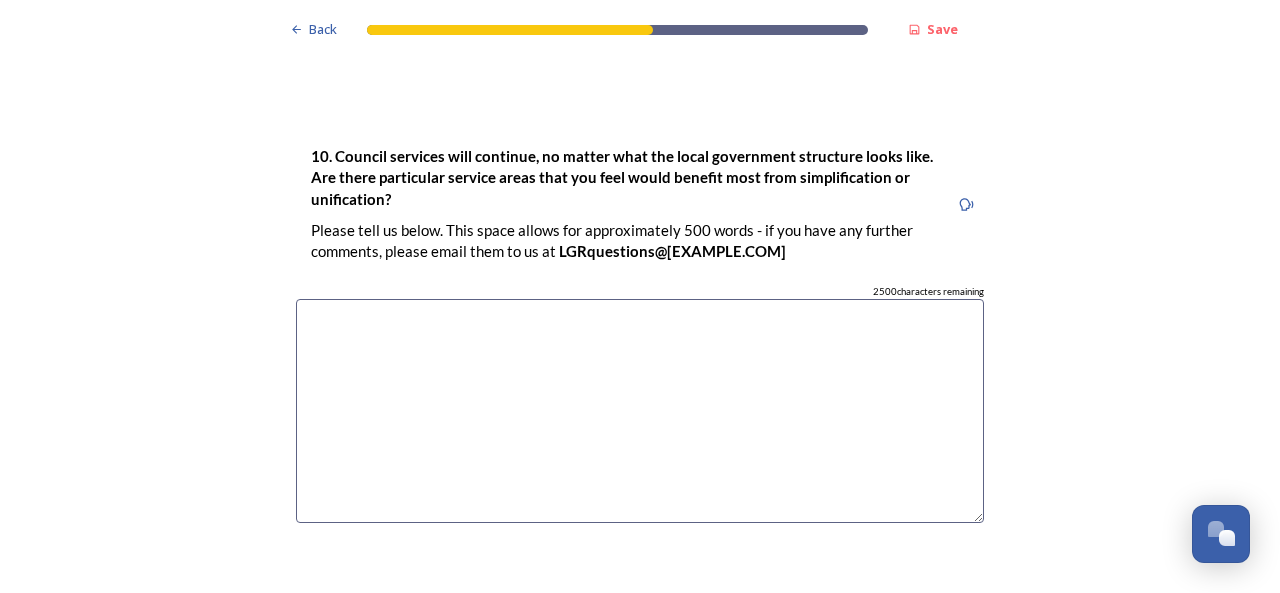 scroll, scrollTop: 5492, scrollLeft: 0, axis: vertical 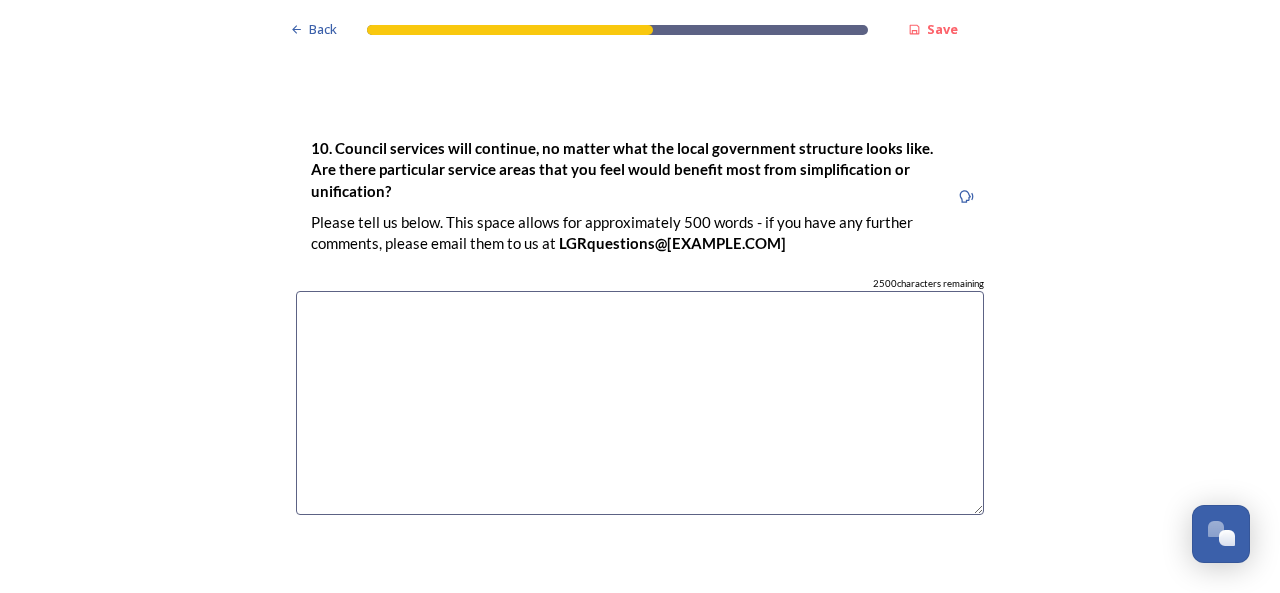 click at bounding box center (640, 403) 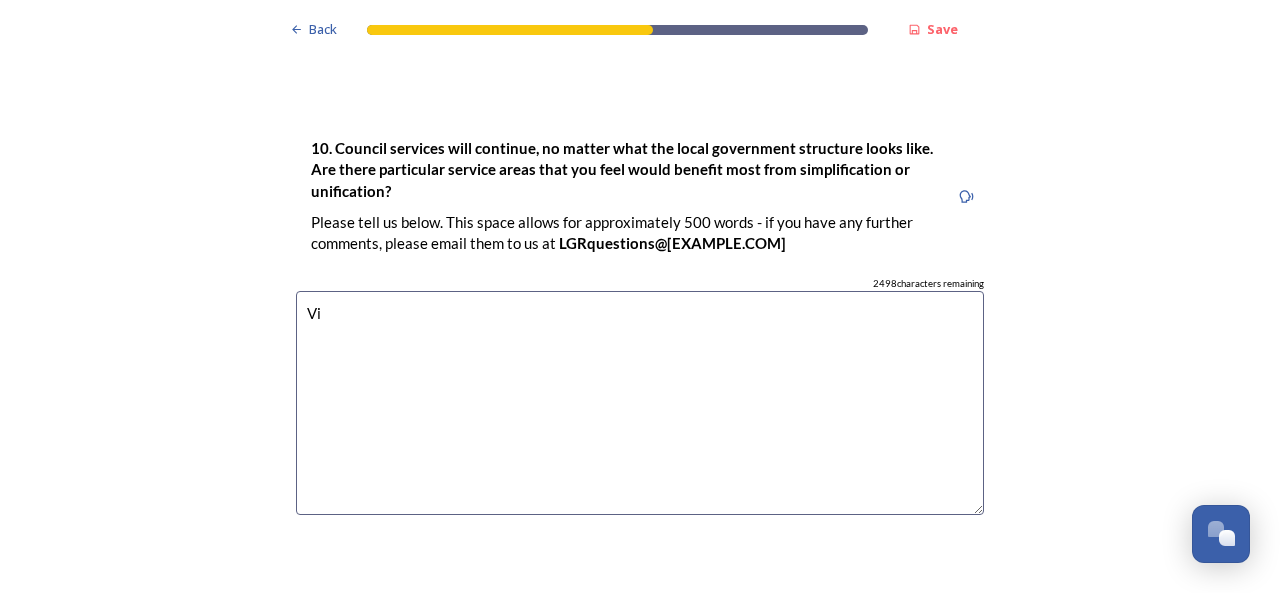type on "V" 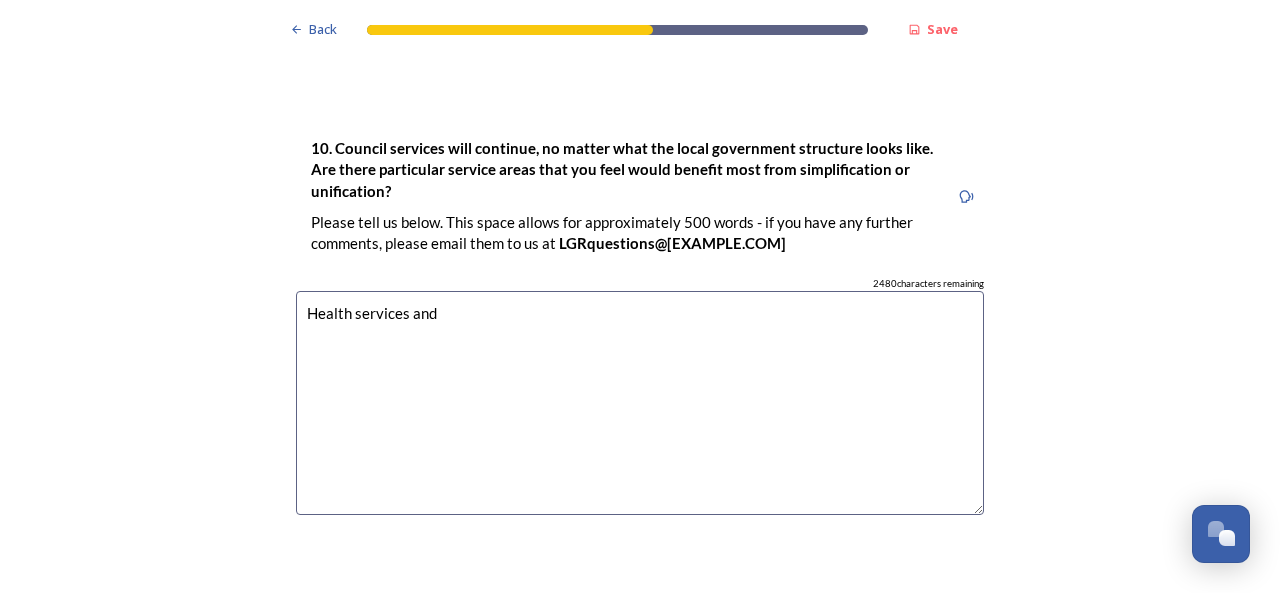 click on "2480  characters remaining" at bounding box center (640, 284) 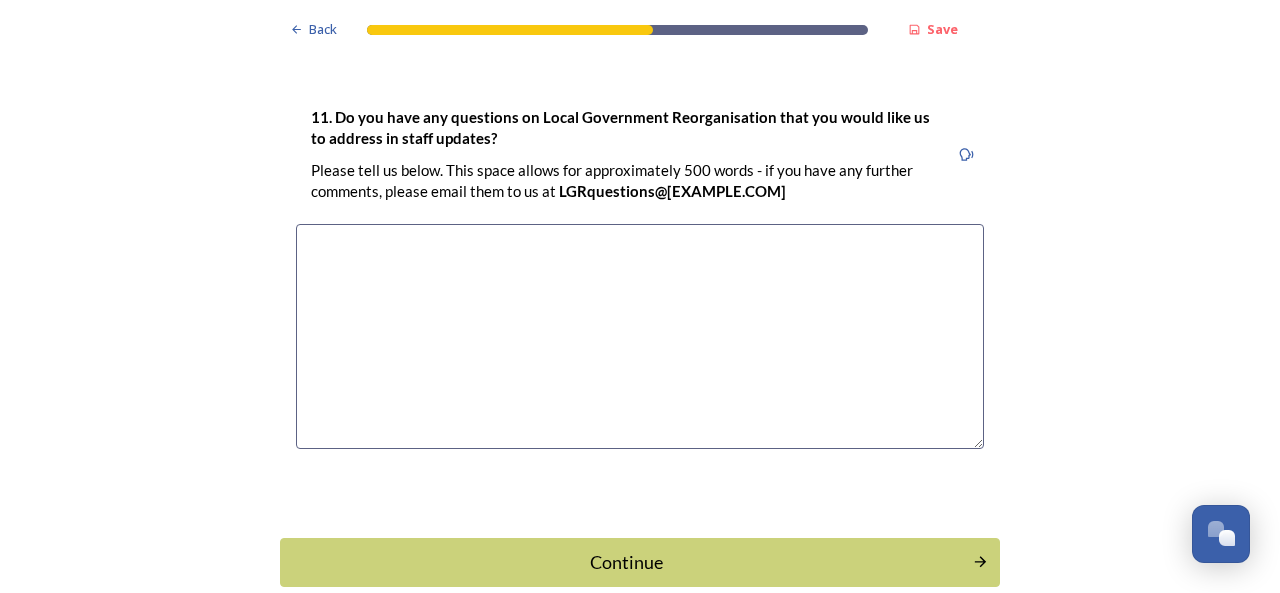 click at bounding box center (640, 336) 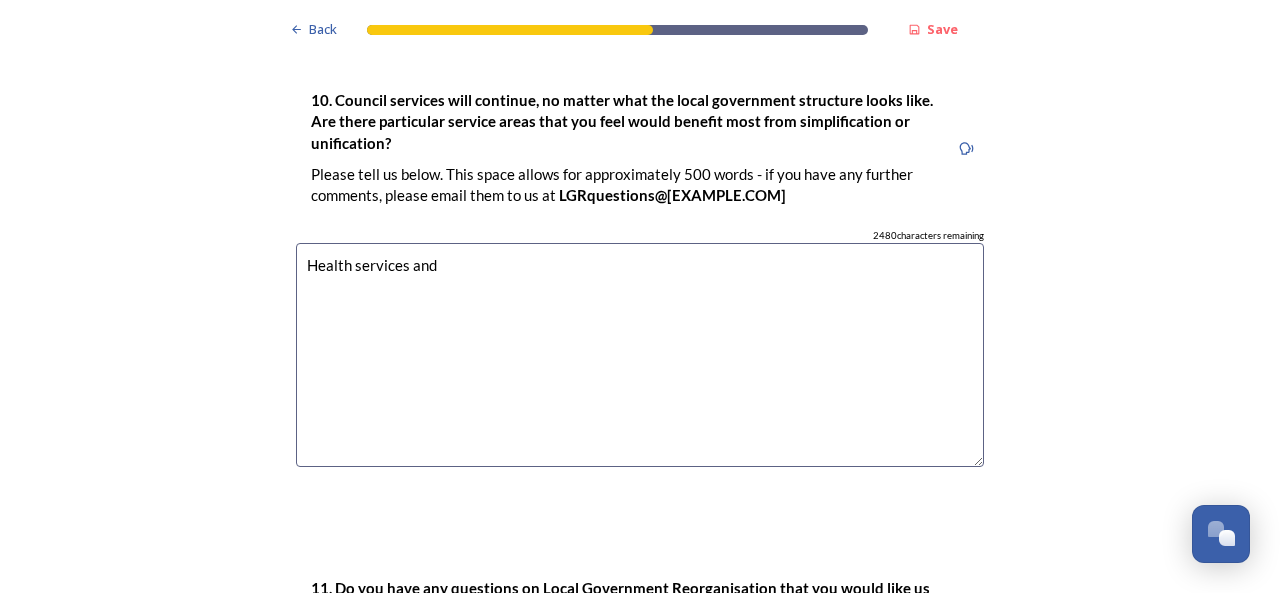 scroll, scrollTop: 5468, scrollLeft: 0, axis: vertical 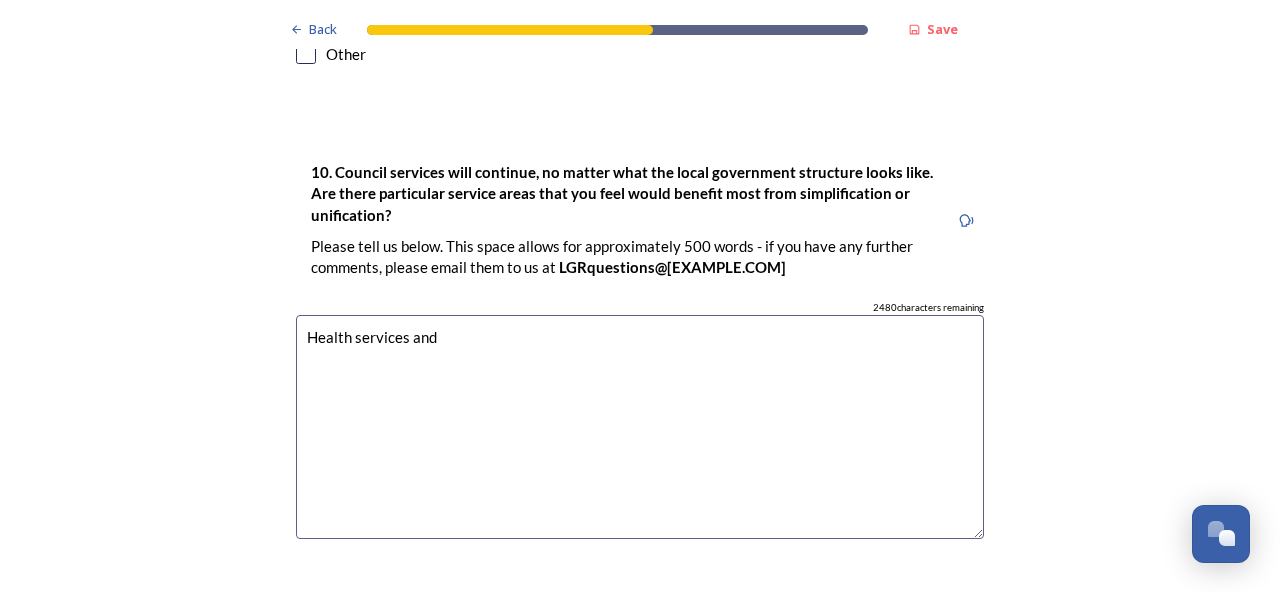 click on "Health services and" at bounding box center [640, 427] 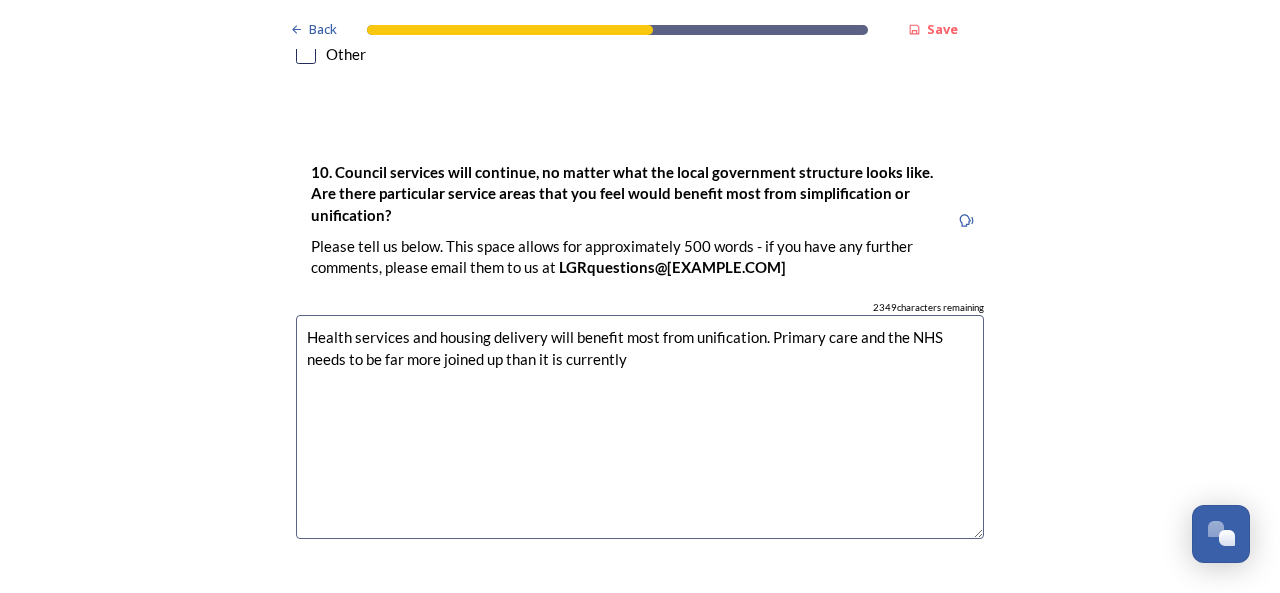 click on "Health services and housing delivery will benefit most from unification. Primary care and the NHS needs to be far more joined up than it is currently" at bounding box center (640, 427) 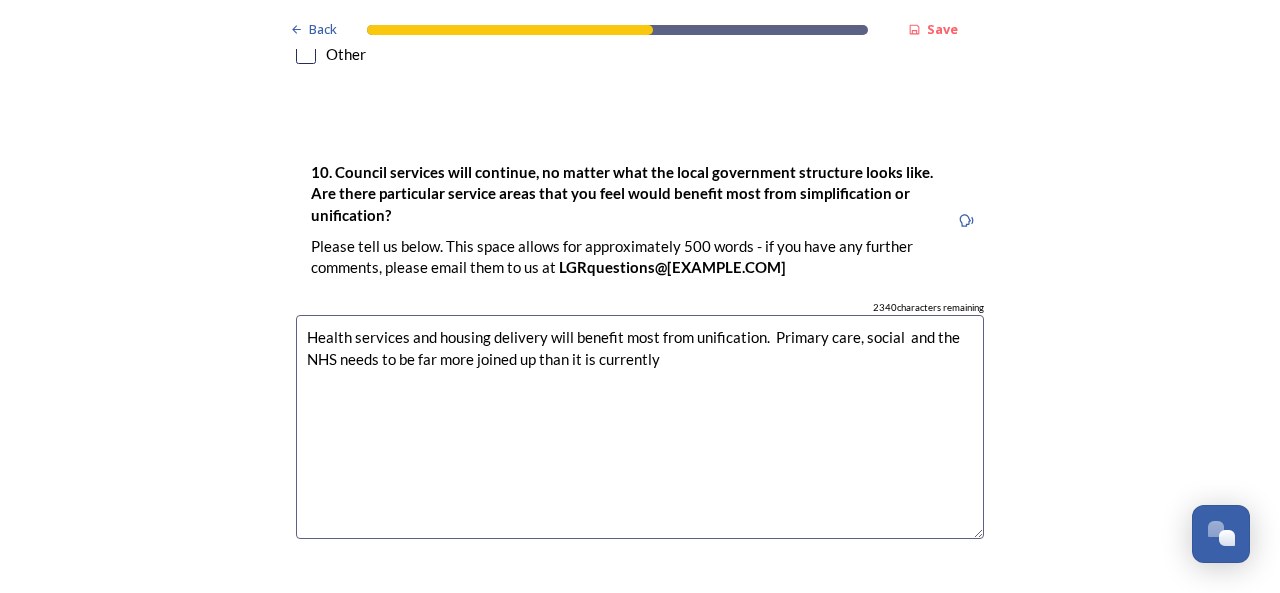 click on "Health services and housing delivery will benefit most from unification.  Primary care, social  and the NHS needs to be far more joined up than it is currently" at bounding box center [640, 427] 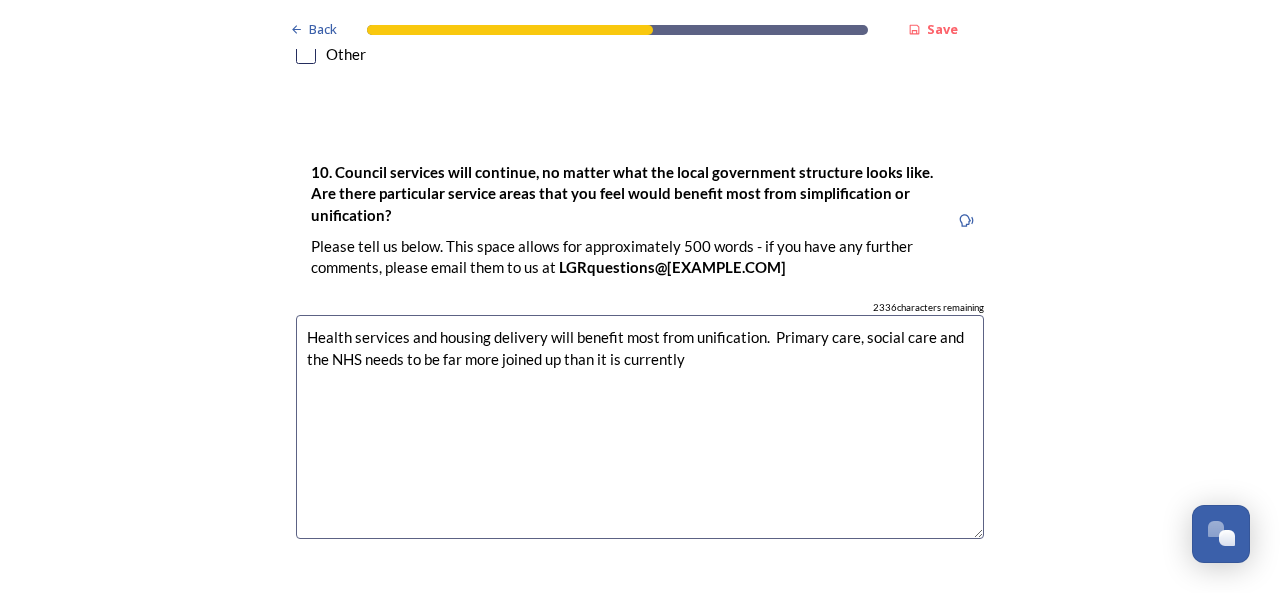 click on "Health services and housing delivery will benefit most from unification.  Primary care, social care and the NHS needs to be far more joined up than it is currently" at bounding box center [640, 427] 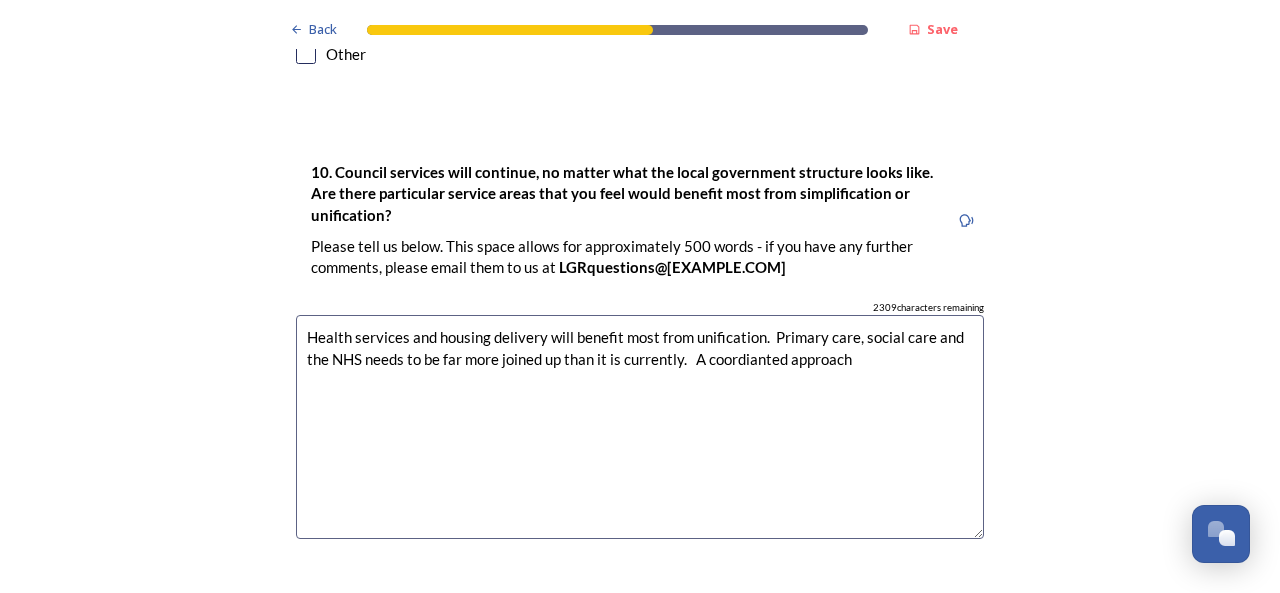 click on "Health services and housing delivery will benefit most from unification.  Primary care, social care and the NHS needs to be far more joined up than it is currently.   A coordianted approach" at bounding box center (640, 427) 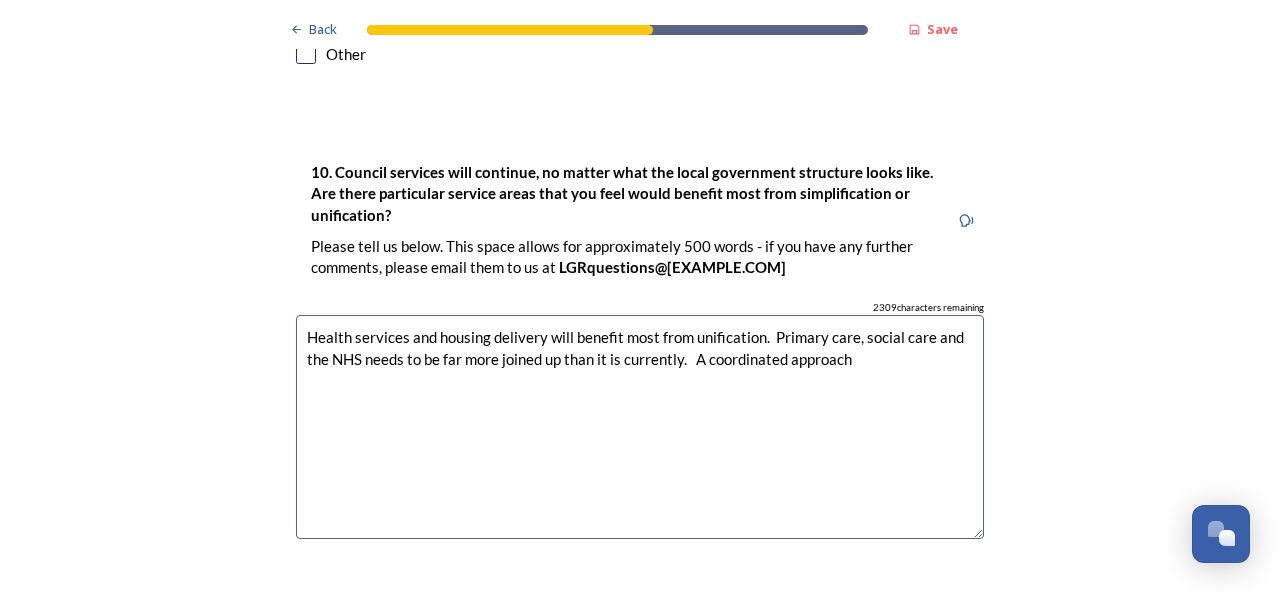click on "Health services and housing delivery will benefit most from unification.  Primary care, social care and the NHS needs to be far more joined up than it is currently.   A coordinated approach" at bounding box center [640, 427] 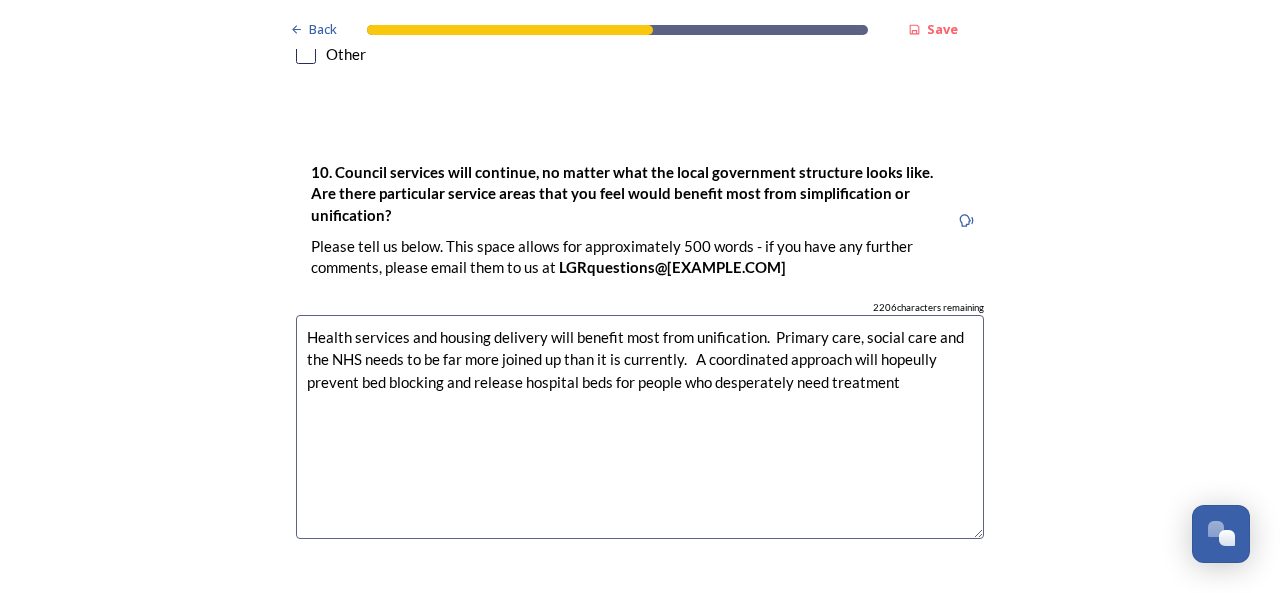 click on "Health services and housing delivery will benefit most from unification.  Primary care, social care and the NHS needs to be far more joined up than it is currently.   A coordinated approach will hopeully prevent bed blocking and release hospital beds for people who desperately need treatment" at bounding box center (640, 427) 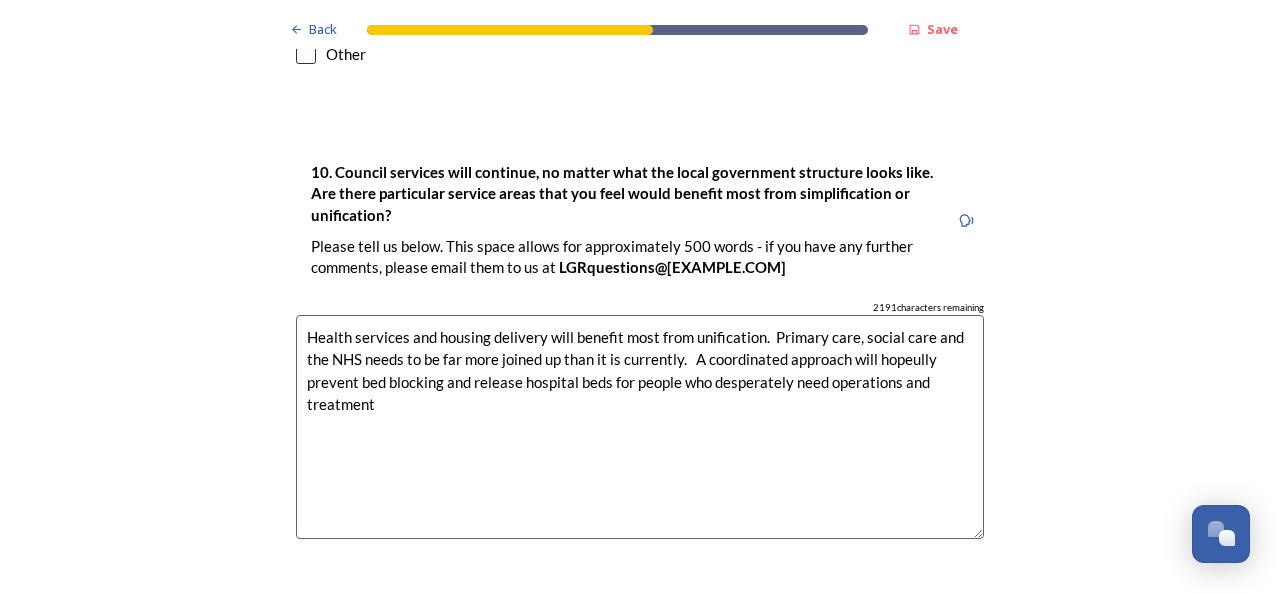 click on "Health services and housing delivery will benefit most from unification.  Primary care, social care and the NHS needs to be far more joined up than it is currently.   A coordinated approach will hopeully prevent bed blocking and release hospital beds for people who desperately need operations and treatment" at bounding box center (640, 427) 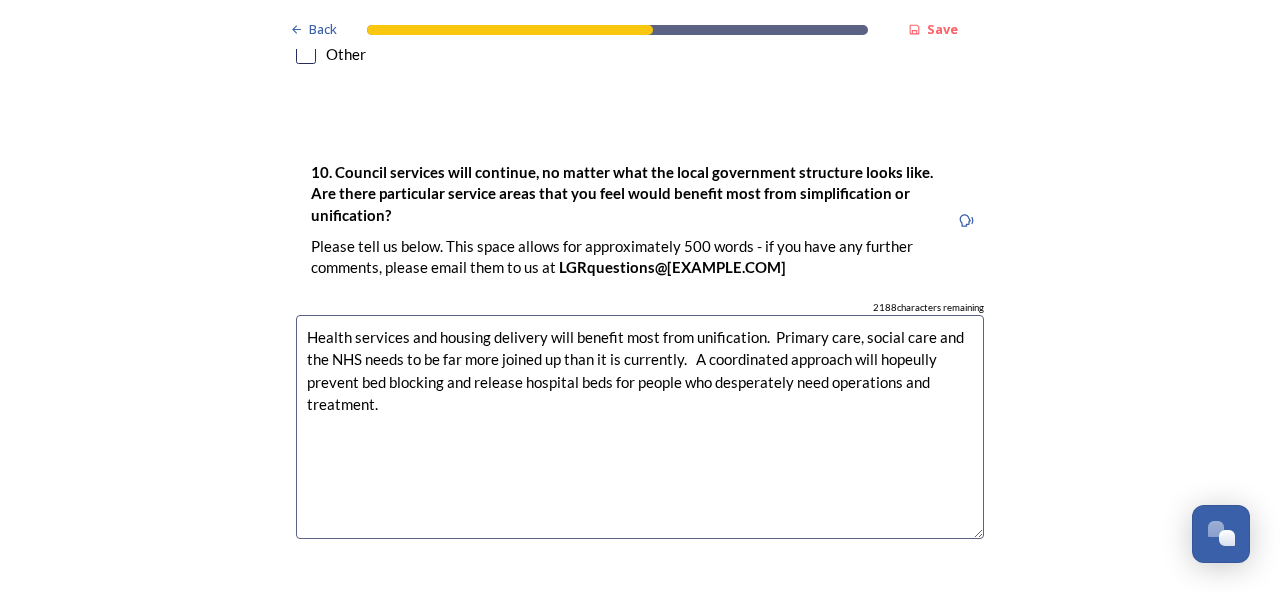 click on "Health services and housing delivery will benefit most from unification.  Primary care, social care and the NHS needs to be far more joined up than it is currently.   A coordinated approach will hopeully prevent bed blocking and release hospital beds for people who desperately need operations and treatment." at bounding box center [640, 427] 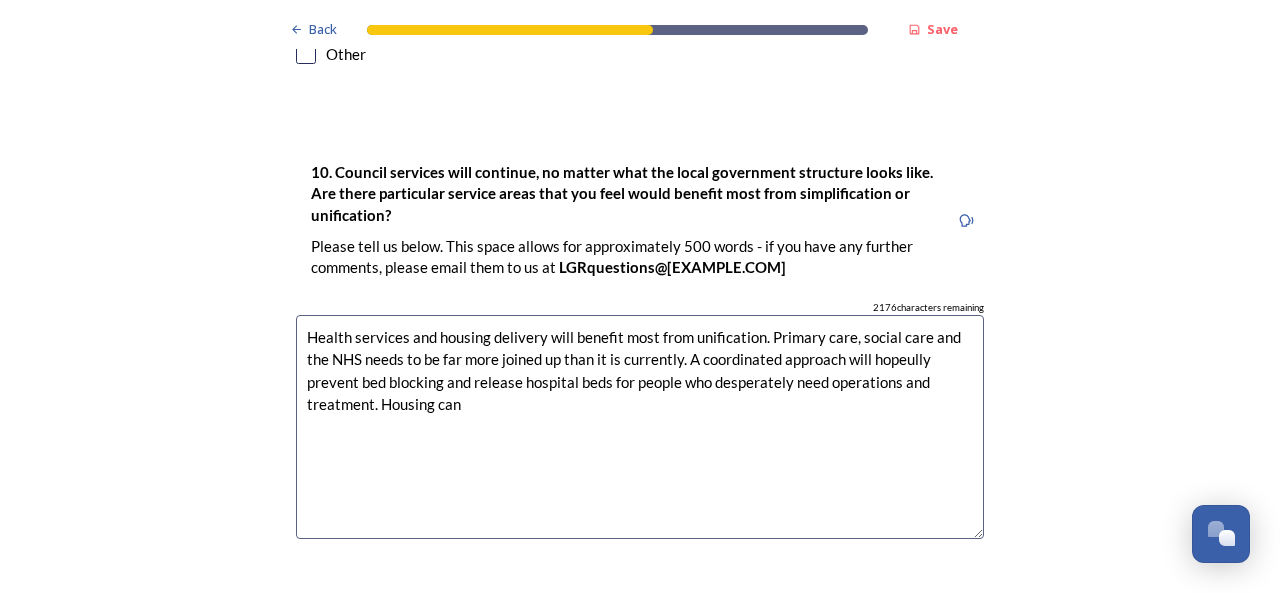 click on "Health services and housing delivery will benefit most from unification. Primary care, social care and the NHS needs to be far more joined up than it is currently. A coordinated approach will hopeully prevent bed blocking and release hospital beds for people who desperately need operations and treatment. Housing can" at bounding box center (640, 427) 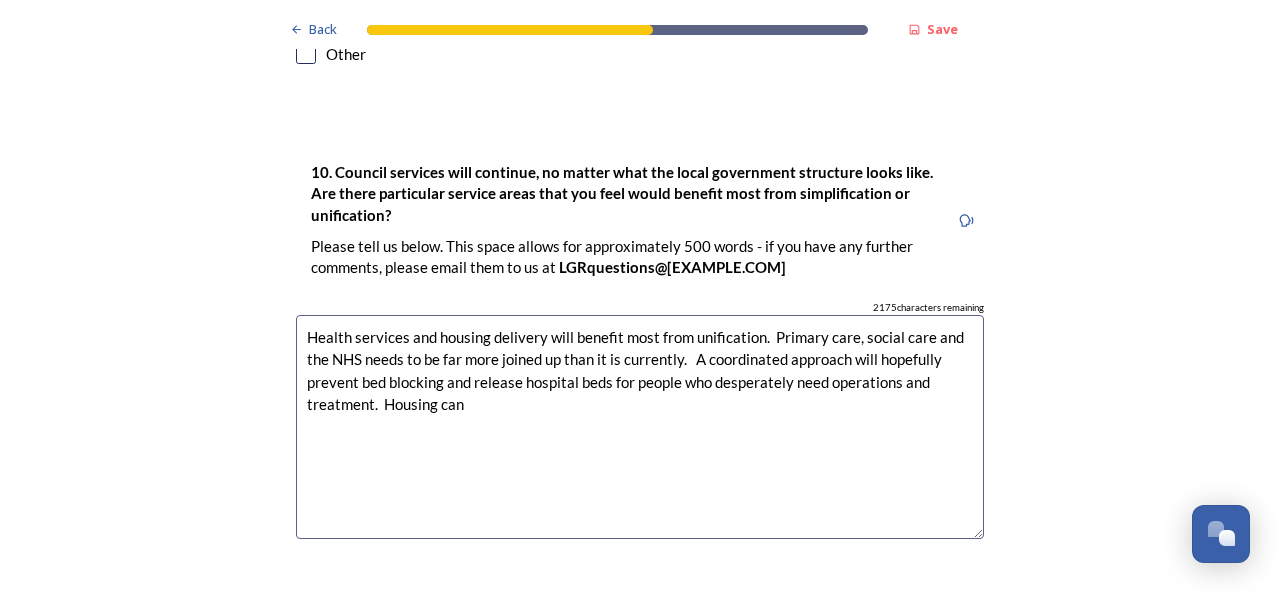 click on "Health services and housing delivery will benefit most from unification.  Primary care, social care and the NHS needs to be far more joined up than it is currently.   A coordinated approach will hopefully prevent bed blocking and release hospital beds for people who desperately need operations and treatment.  Housing can" at bounding box center [640, 427] 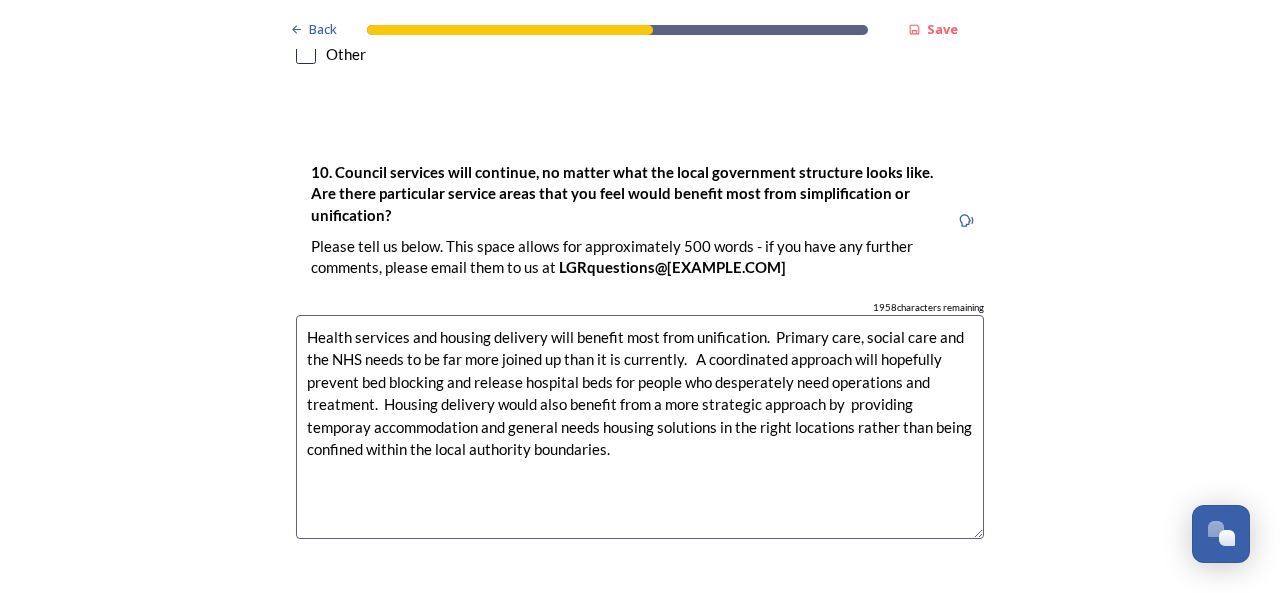 click on "Health services and housing delivery will benefit most from unification.  Primary care, social care and the NHS needs to be far more joined up than it is currently.   A coordinated approach will hopefully prevent bed blocking and release hospital beds for people who desperately need operations and treatment.  Housing delivery would also benefit from a more strategic approach by  providing temporay accommodation and general needs housing solutions in the right locations rather than being confined within the local authority boundaries." at bounding box center (640, 427) 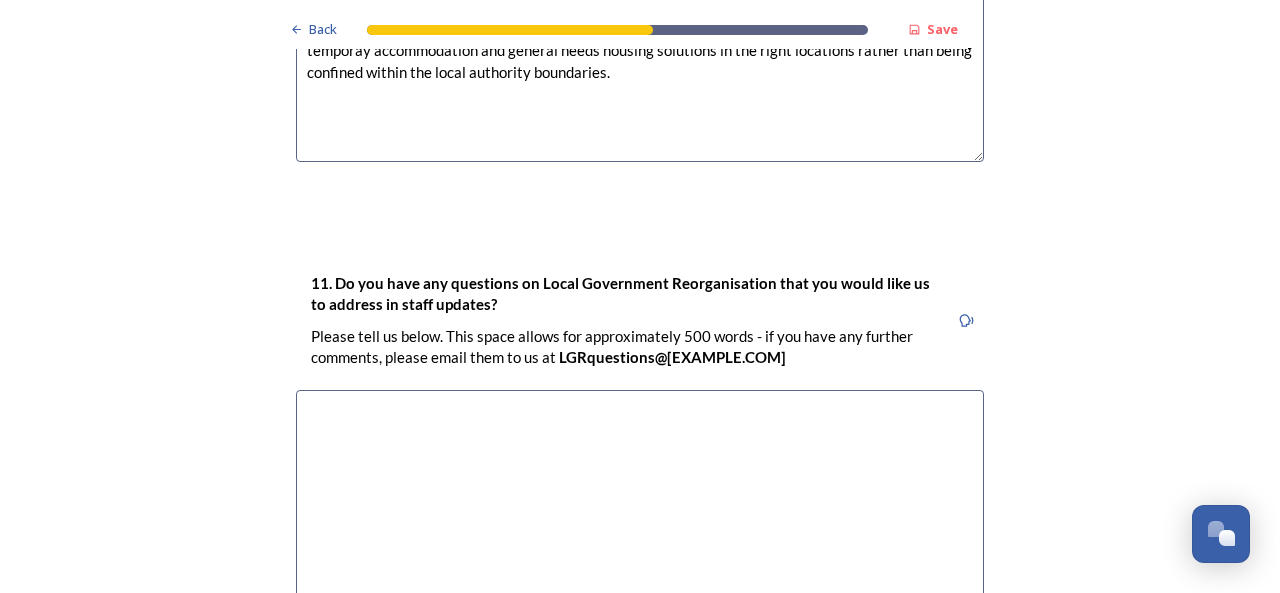 scroll, scrollTop: 5854, scrollLeft: 0, axis: vertical 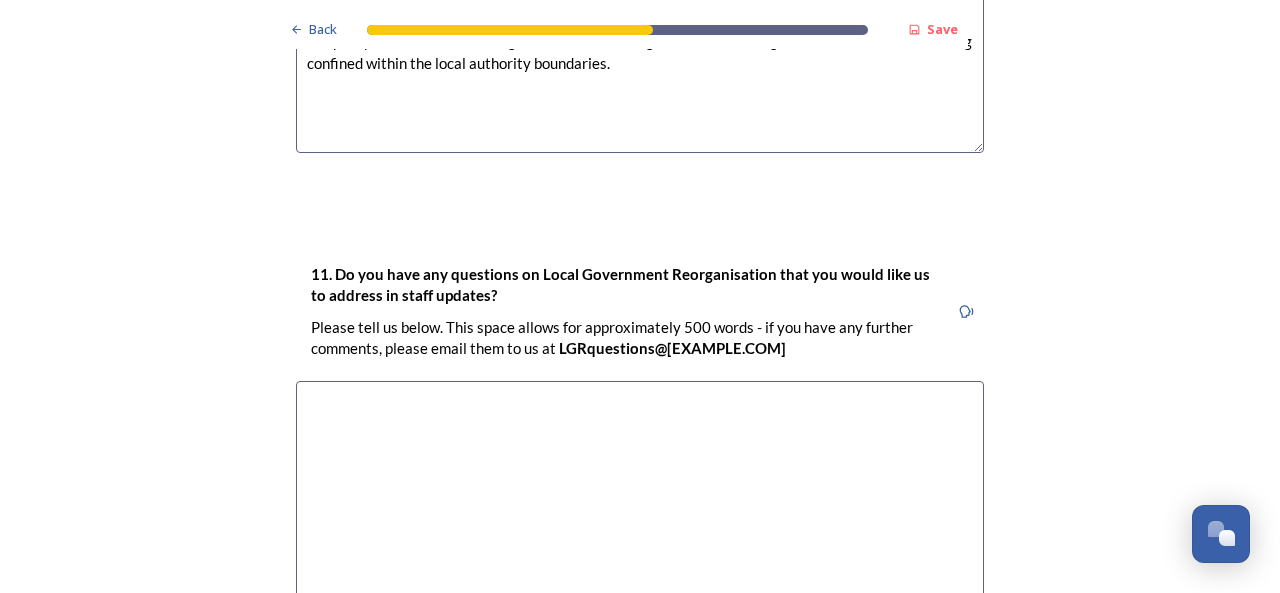 type on "Health services and housing delivery will benefit most from unification.  Primary care, social care and the NHS needs to be far more joined up than it is currently.   A coordinated approach will hopefully prevent bed blocking and release hospital beds for people who desperately need operations and treatment.  Housing delivery would also benefit from a more strategic approach by  providing temporay accommodation and general needs housing solutions in the right locations rather than being confined within the local authority boundaries." 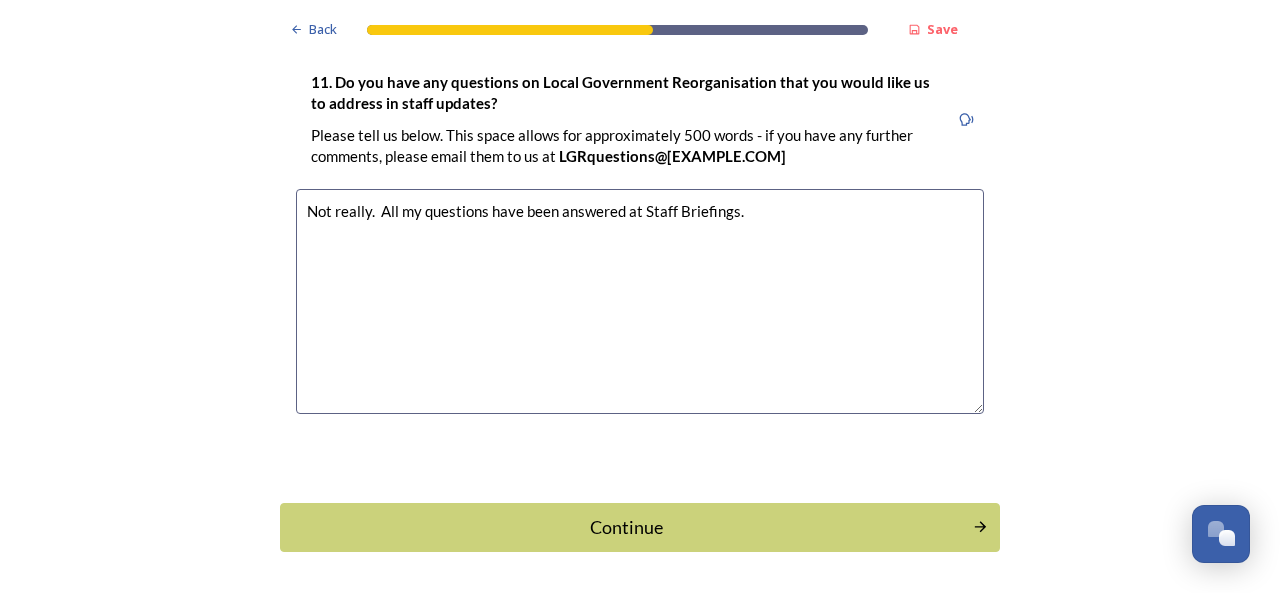 scroll, scrollTop: 6118, scrollLeft: 0, axis: vertical 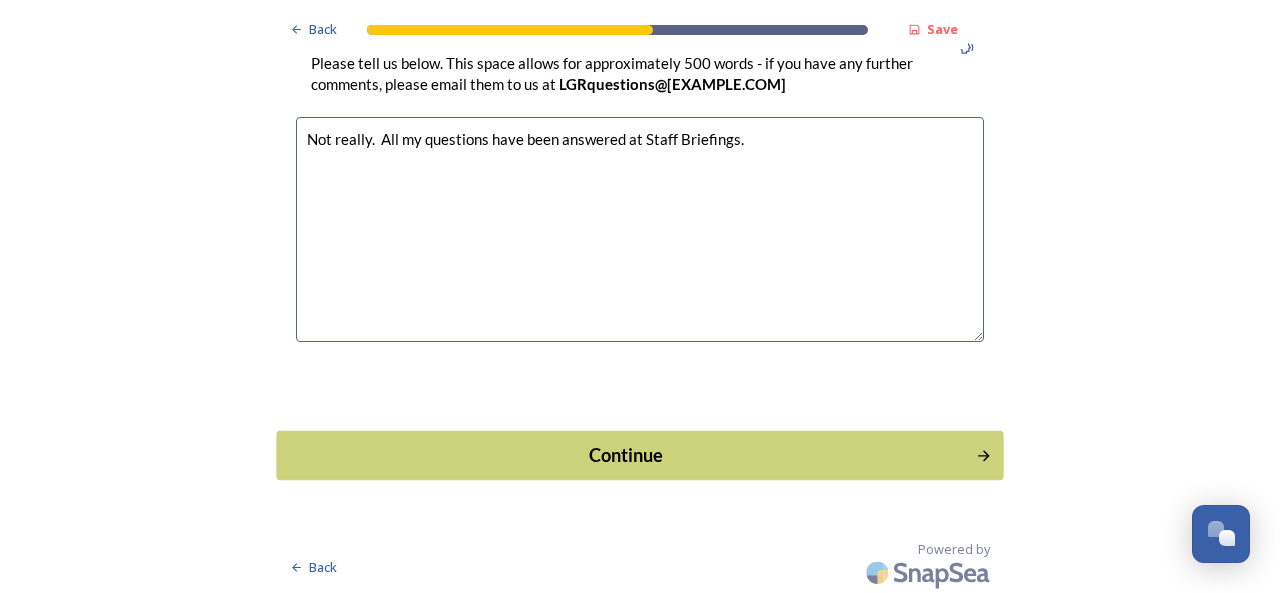 type on "Not really.  All my questions have been answered at Staff Briefings." 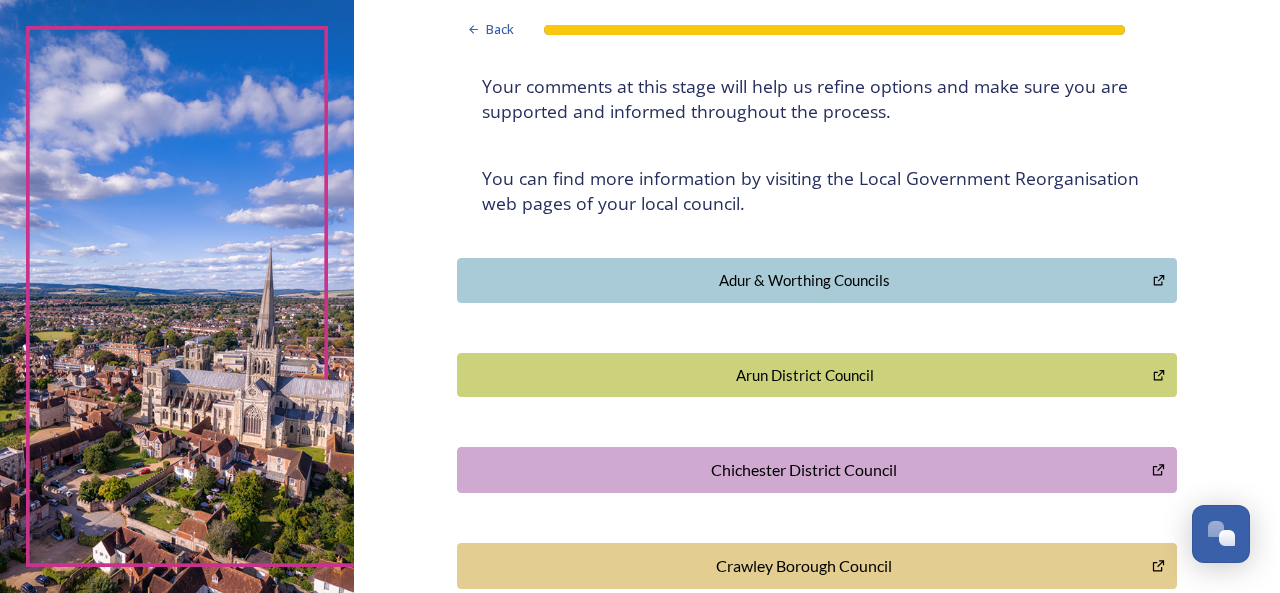 scroll, scrollTop: 300, scrollLeft: 0, axis: vertical 